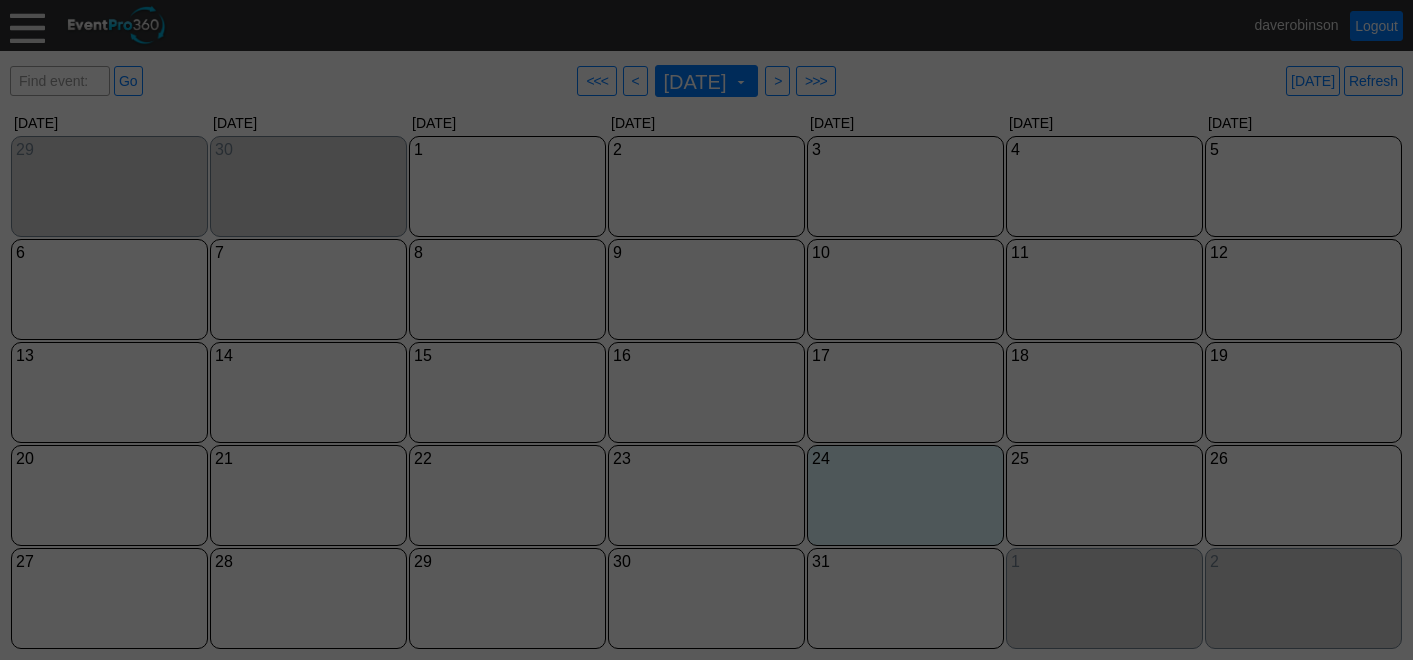 scroll, scrollTop: 0, scrollLeft: 0, axis: both 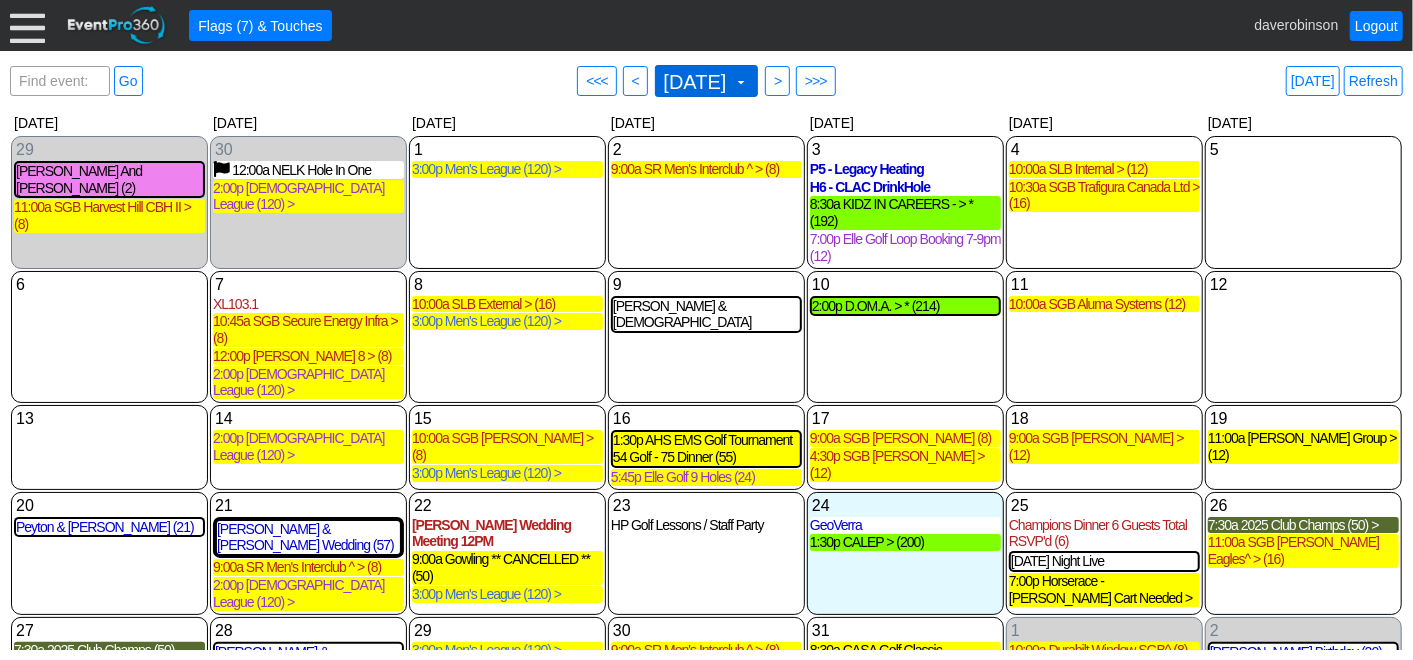 click at bounding box center (741, 82) 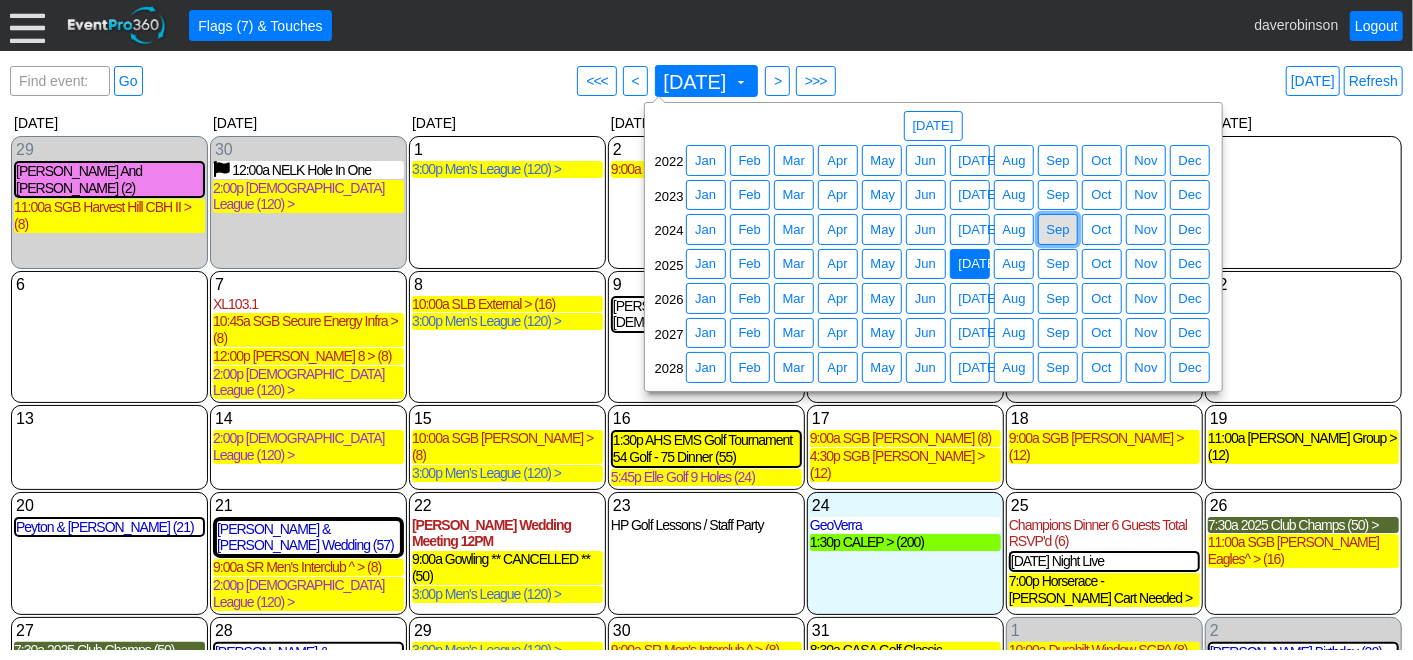click on "● Sep" at bounding box center [1058, 229] 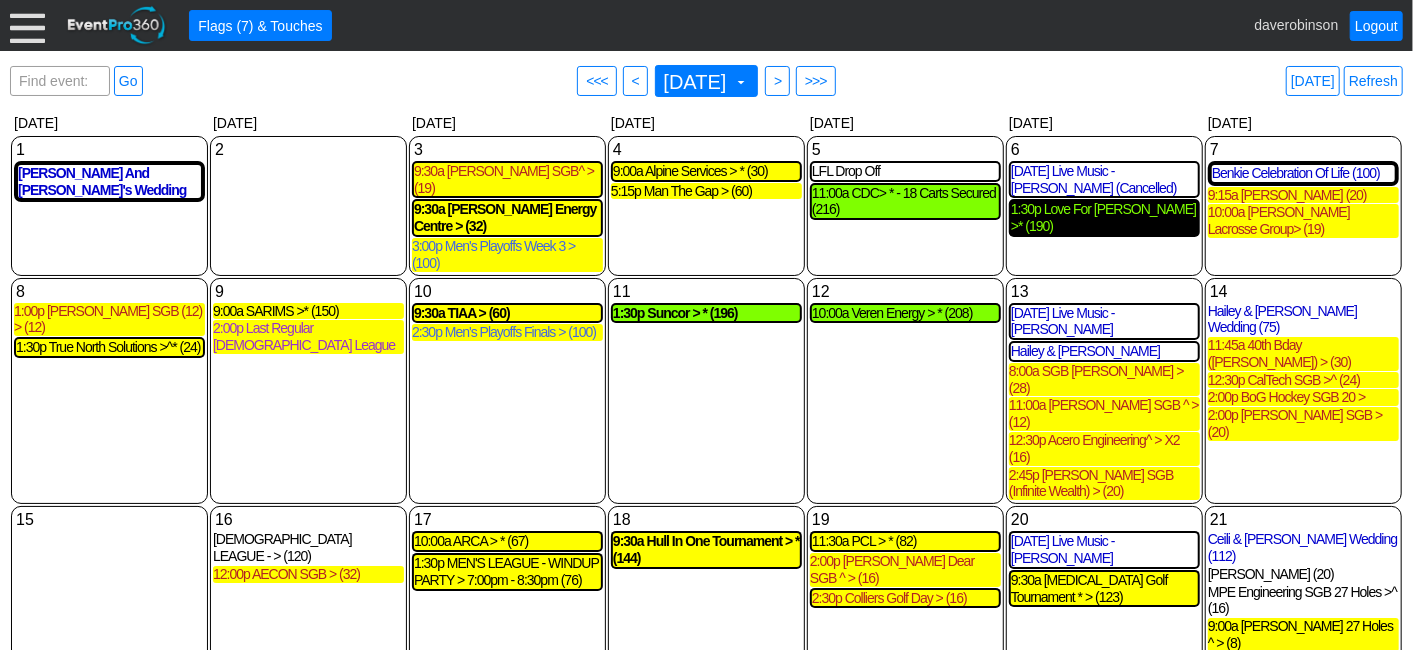 click on "1:30p Love For Lewiston >* (190)" at bounding box center [1104, 218] 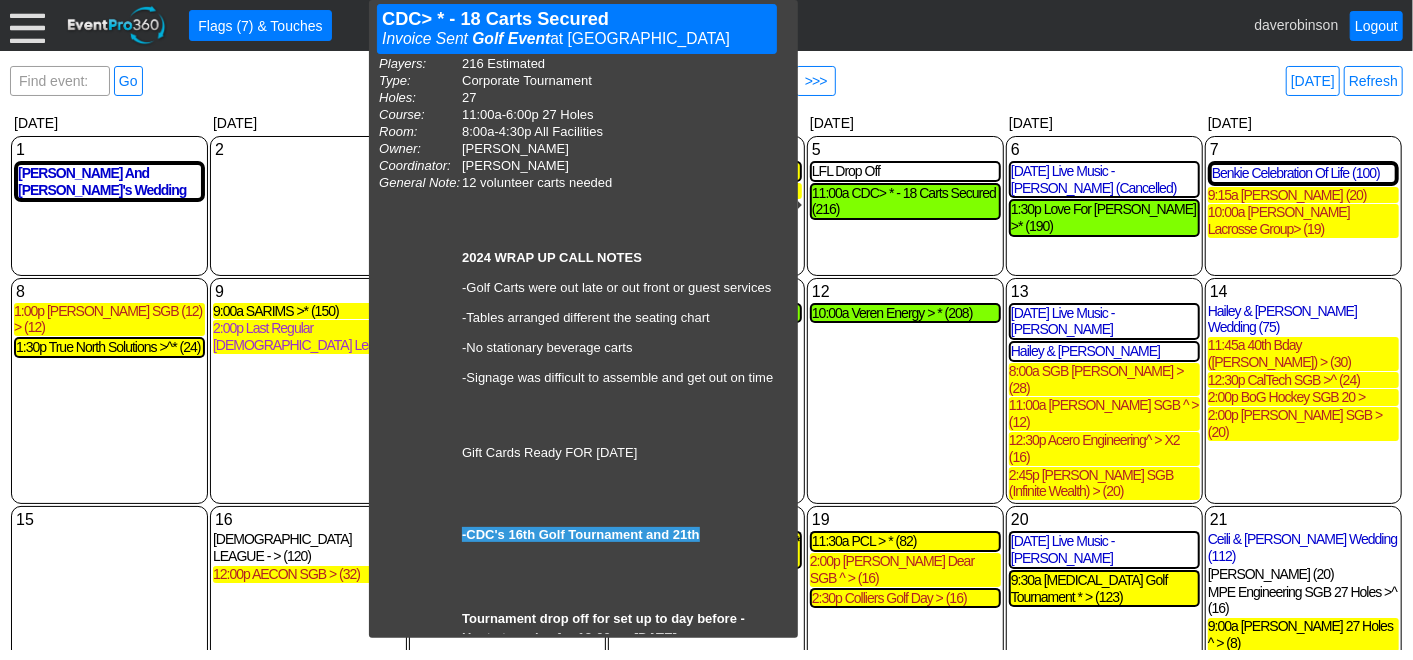 click on "Find event: enter title
Go
● <<< ● <
September 2024 ▼
● > ● >>>
Today
Refresh" at bounding box center (706, 81) 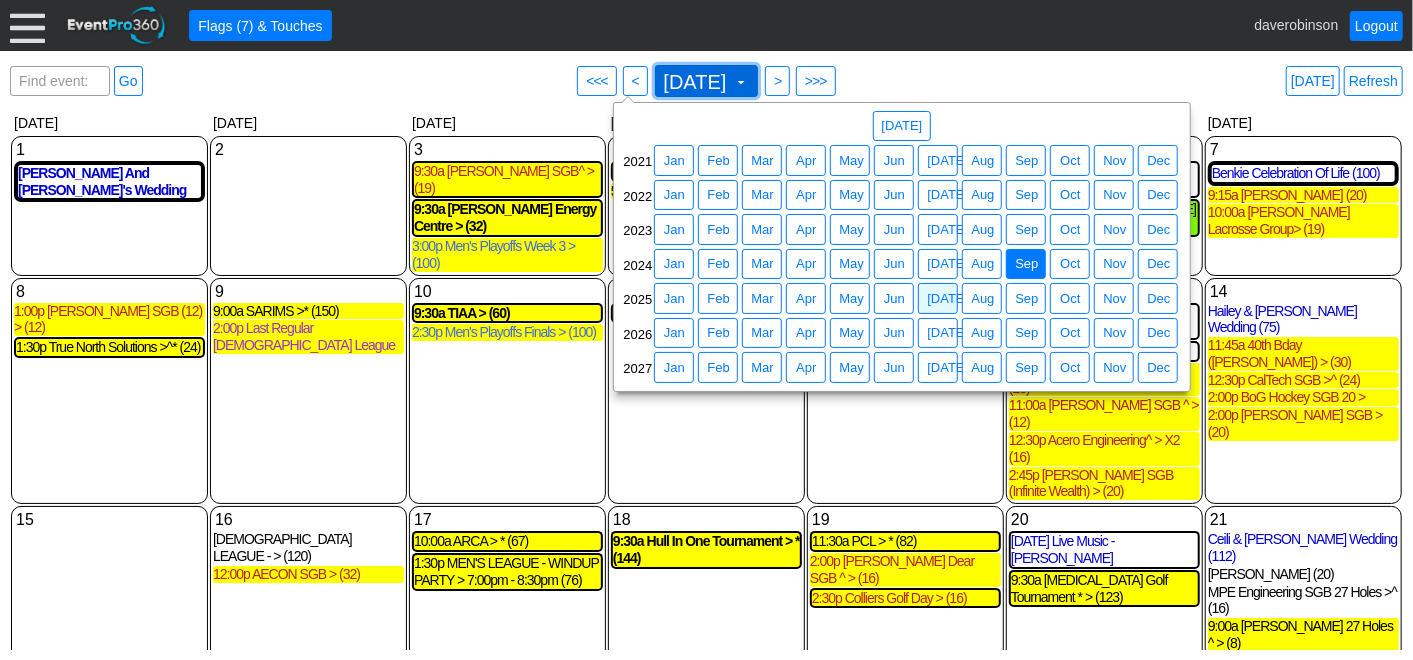 click at bounding box center [741, 82] 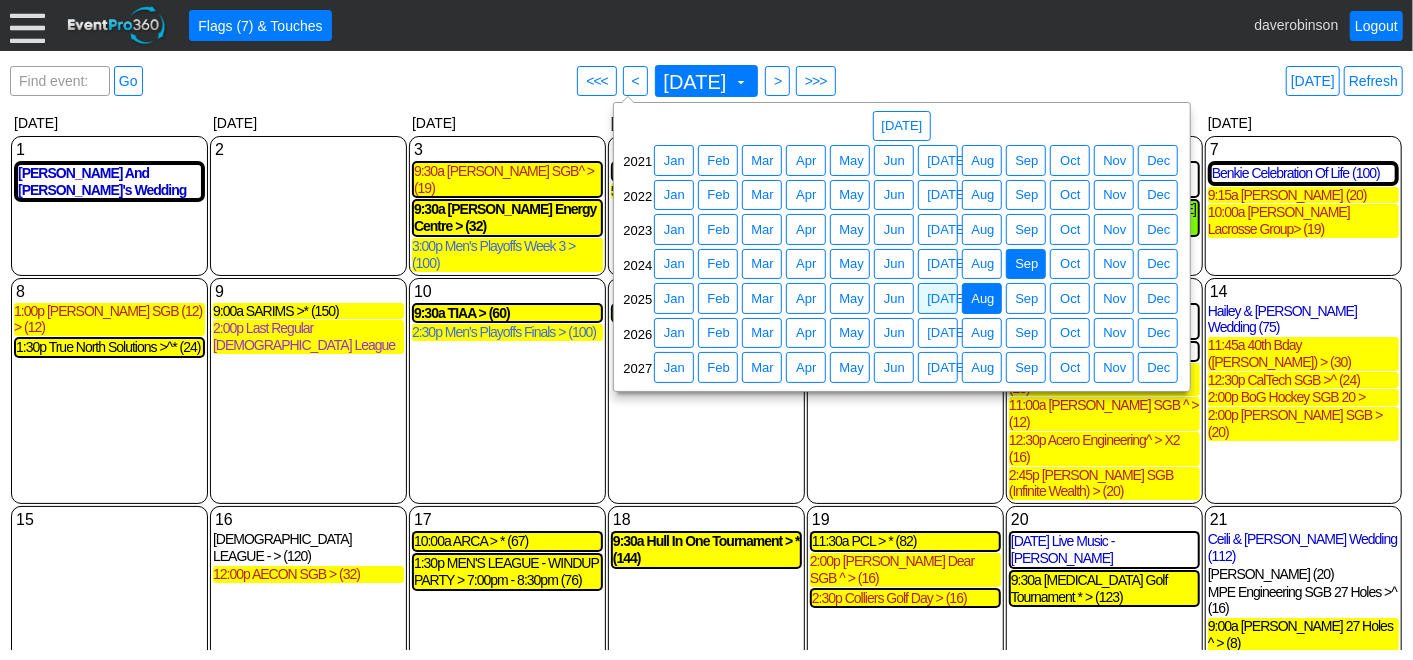 click on "Aug" at bounding box center (982, 299) 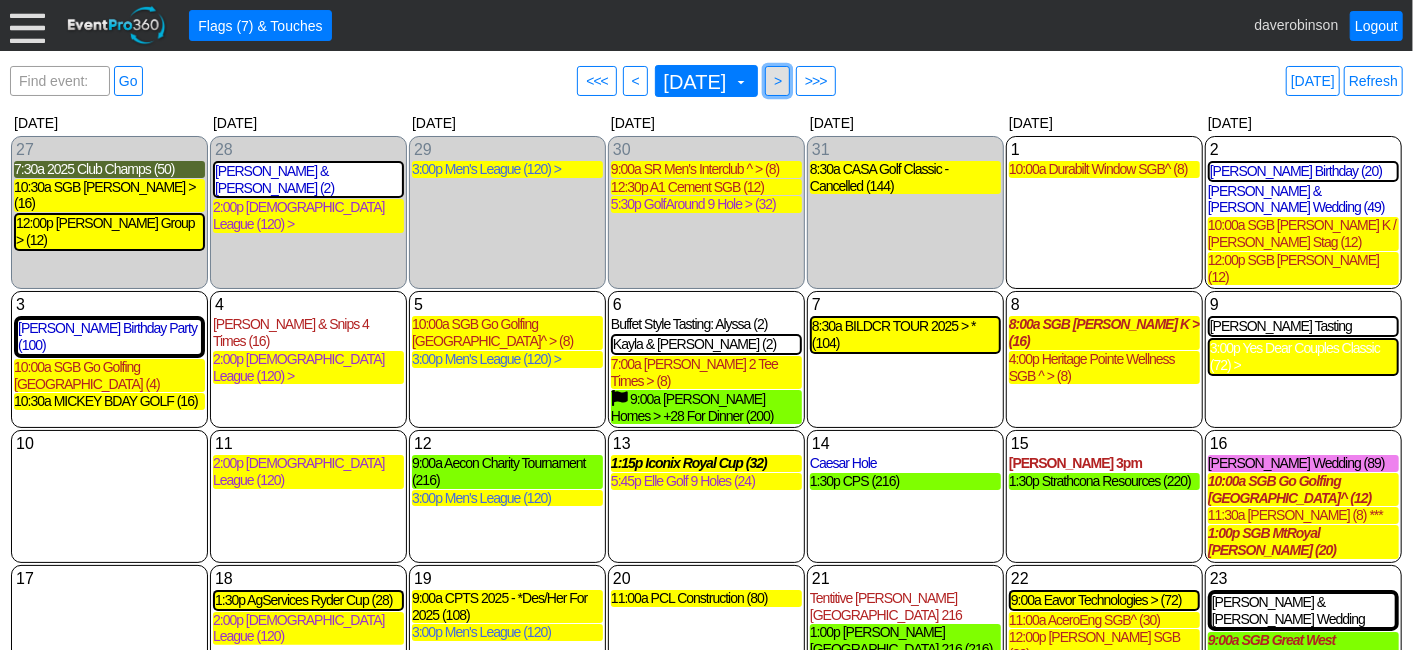 click on "● >" at bounding box center [777, 81] 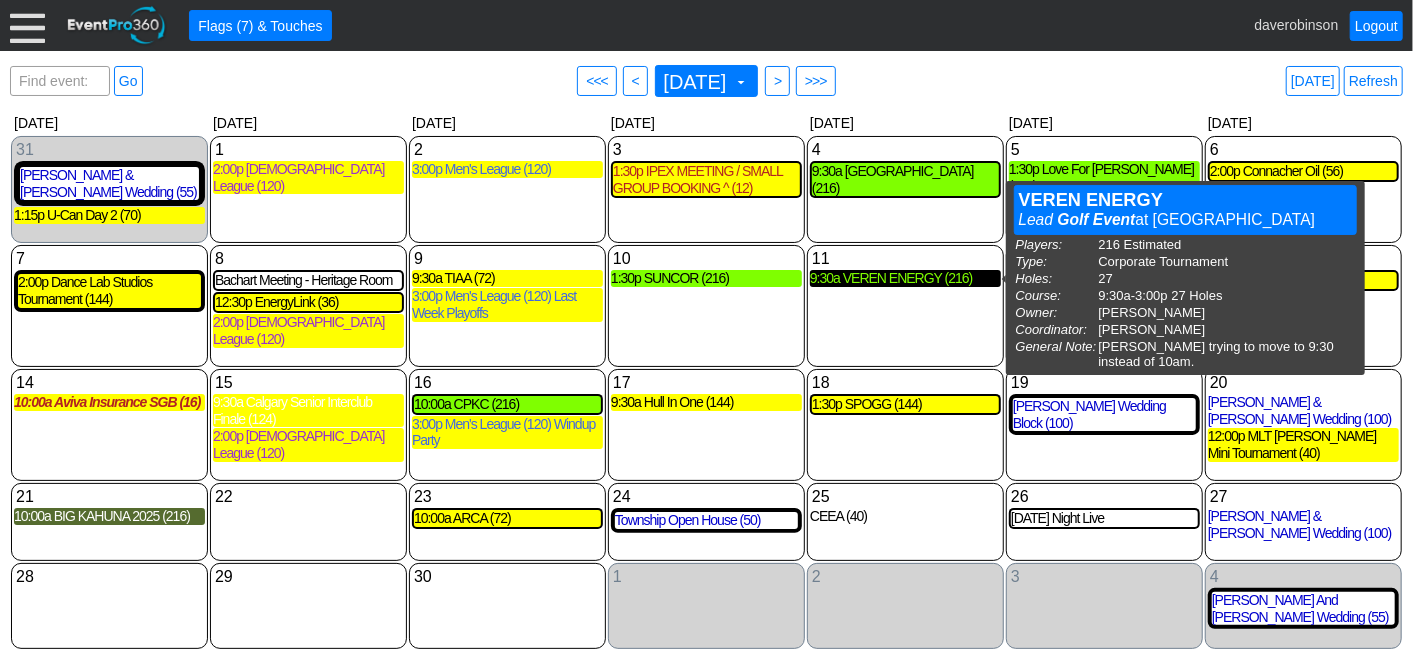click on "9:30a VEREN ENERGY (216)" at bounding box center [905, 278] 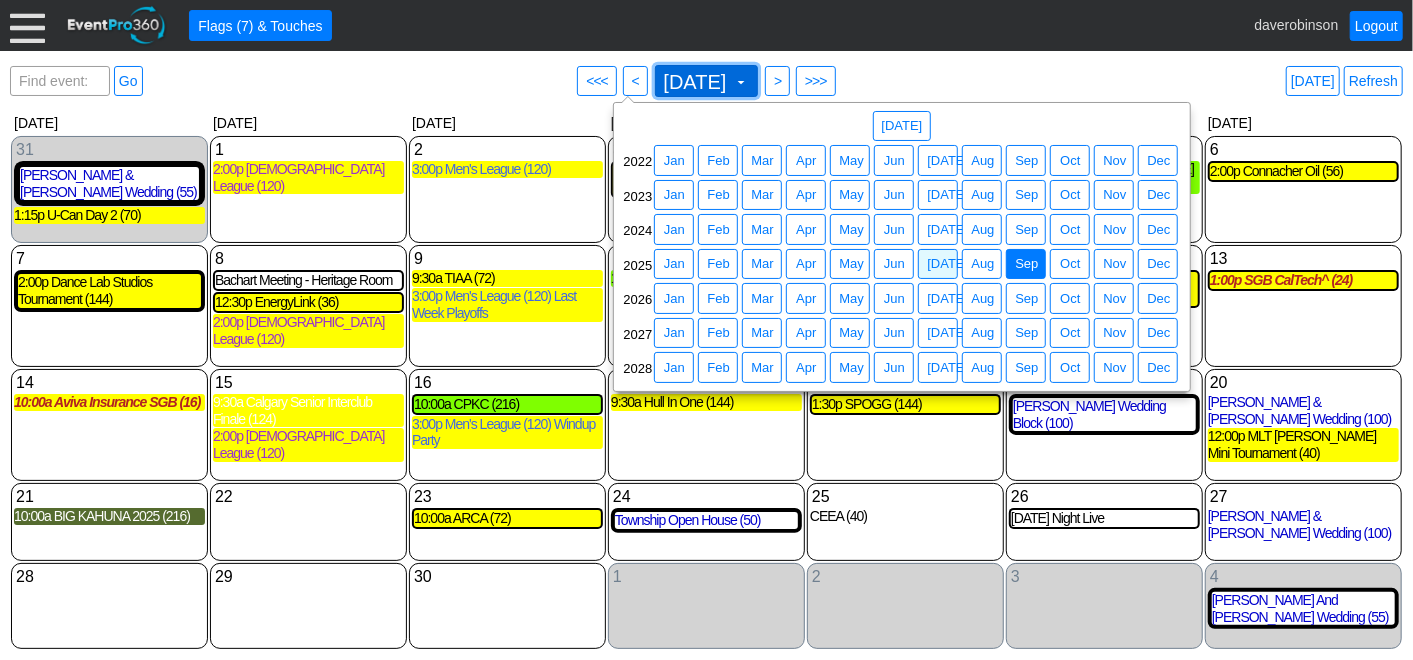 click on "September 2025 ▼" at bounding box center (705, 81) 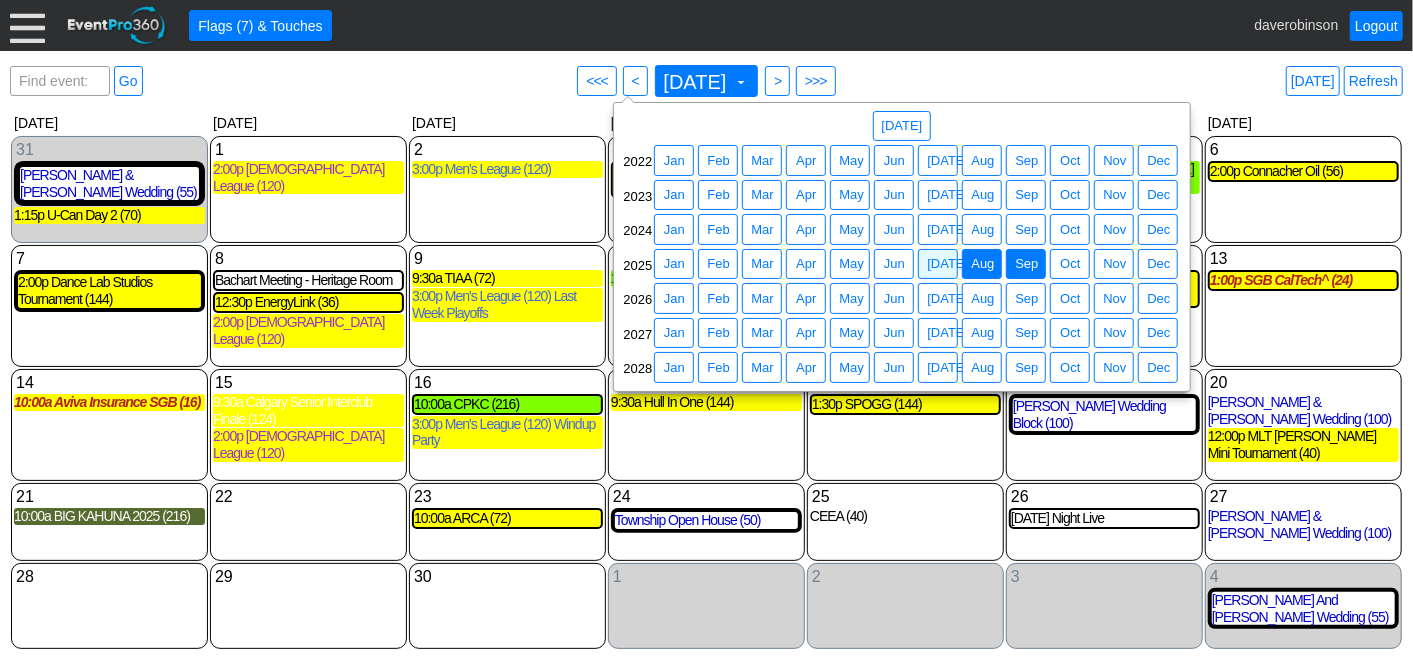 click on "Aug" at bounding box center [982, 264] 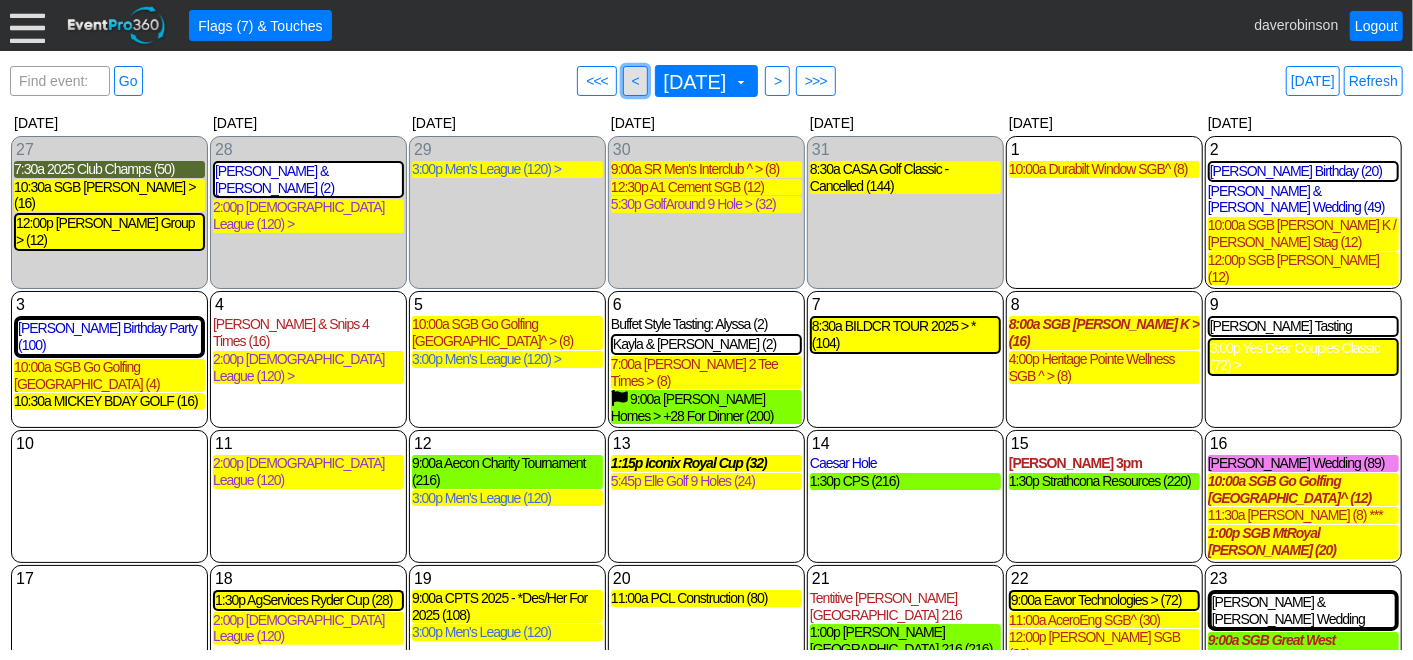 click on "<" at bounding box center [635, 81] 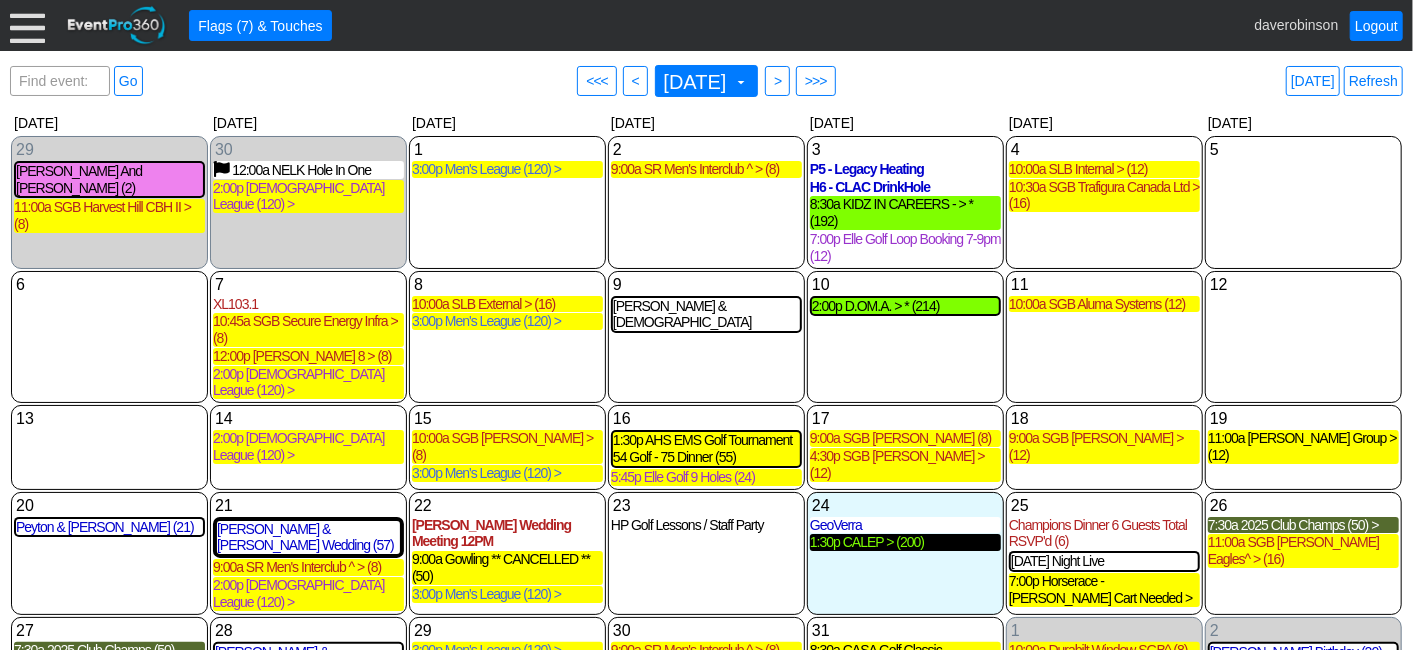 click on "1:30p CALEP > (200)" at bounding box center (905, 542) 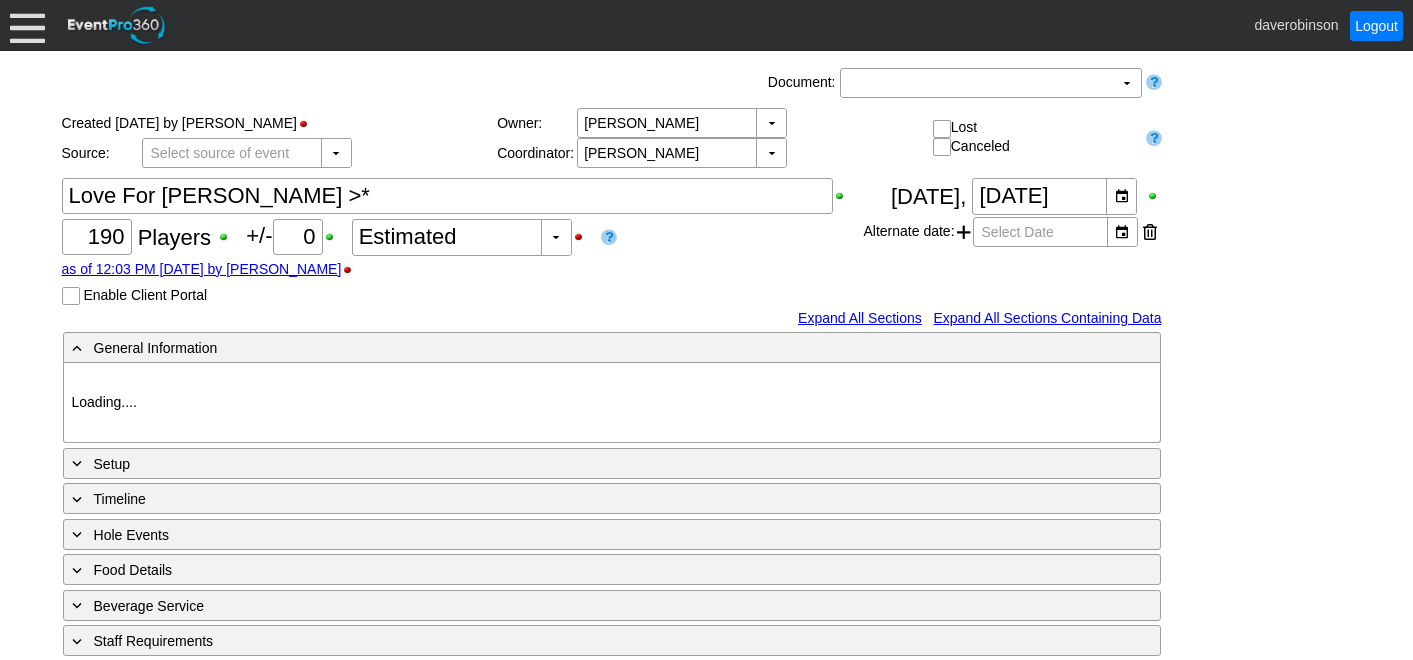 scroll, scrollTop: 0, scrollLeft: 0, axis: both 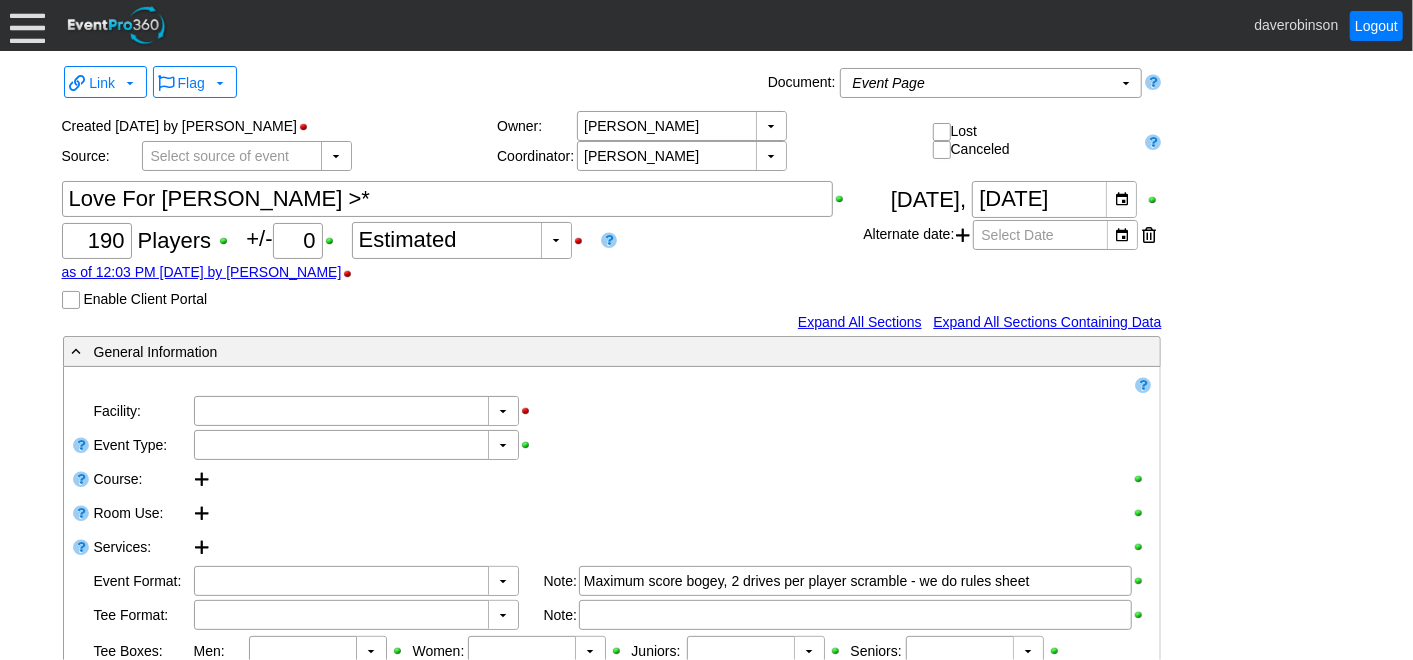 type on "Heritage Pointe Golf Club" 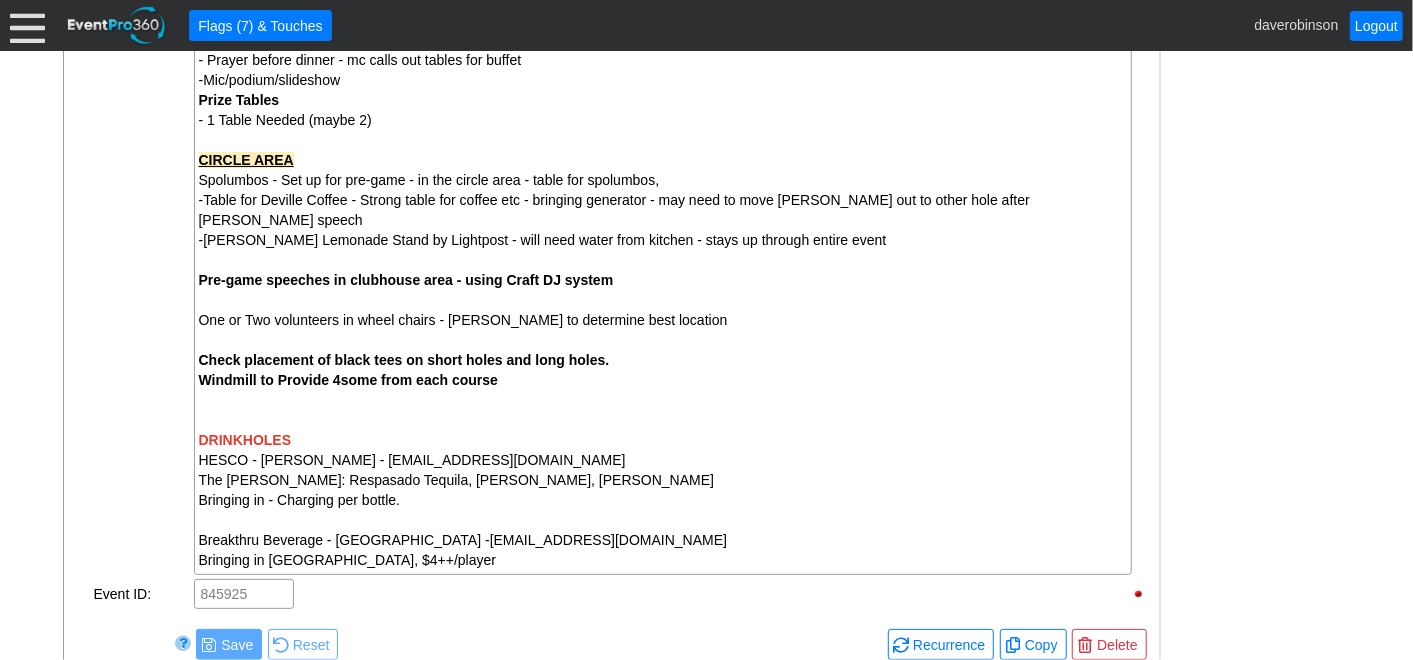 scroll, scrollTop: 2062, scrollLeft: 0, axis: vertical 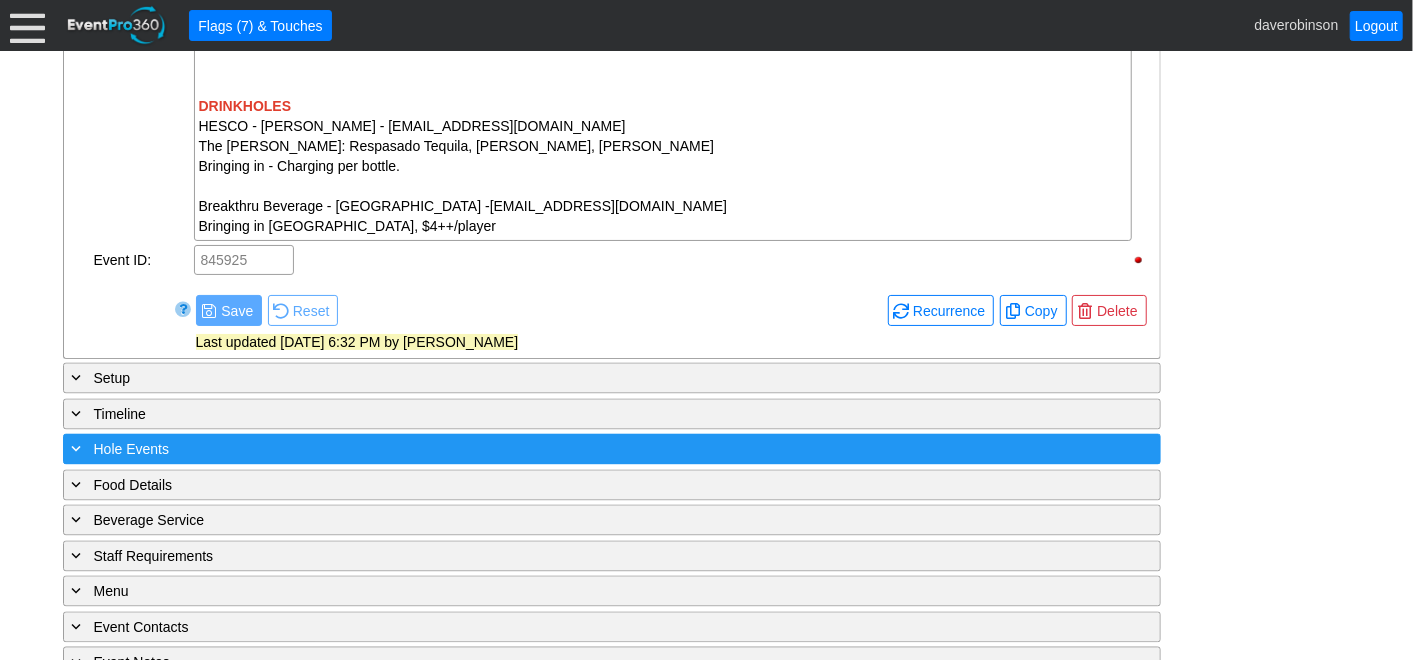click at bounding box center [77, 449] 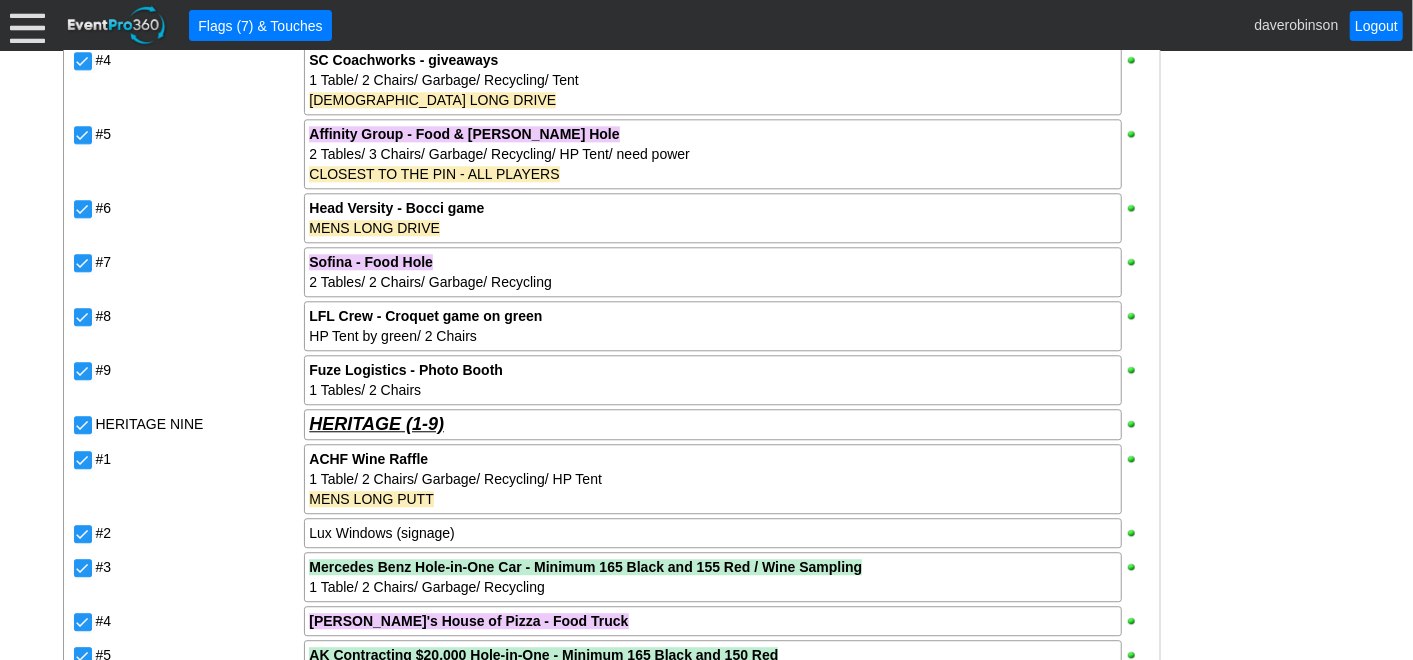 scroll, scrollTop: 2395, scrollLeft: 0, axis: vertical 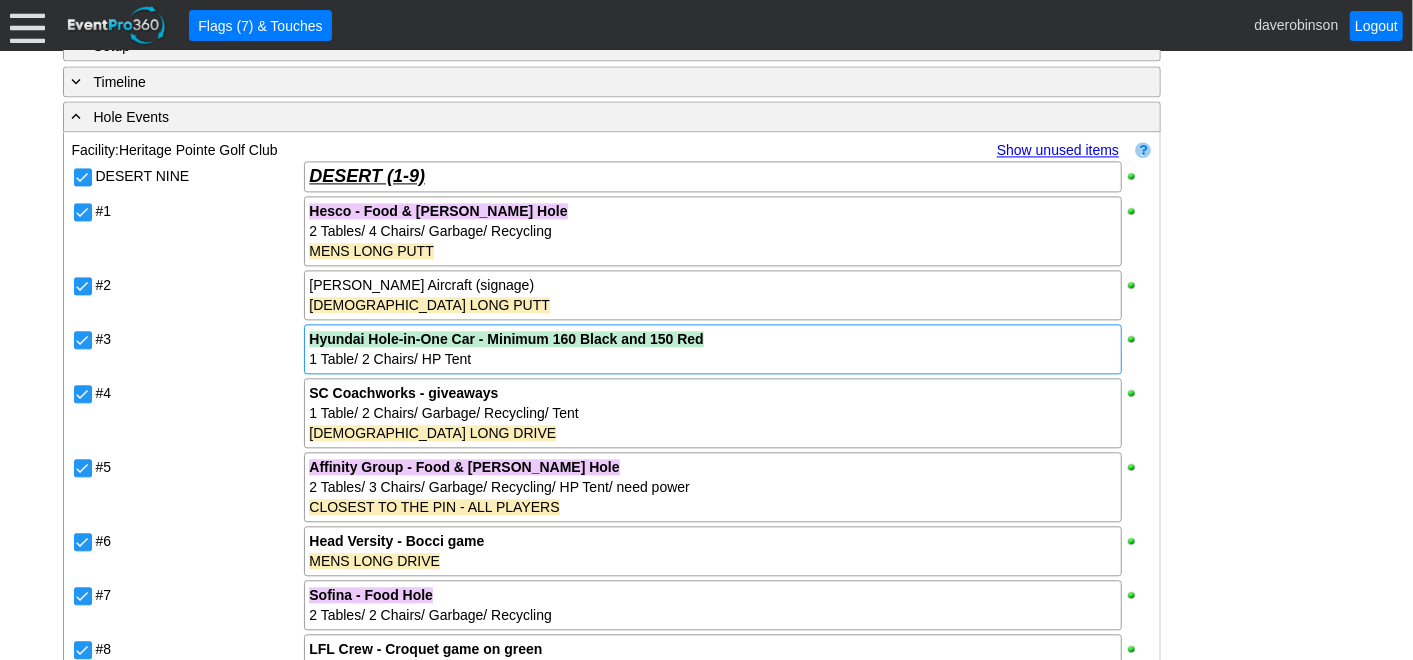 click on "1 Table/ 2 Chairs/ HP Tent" at bounding box center [712, 359] 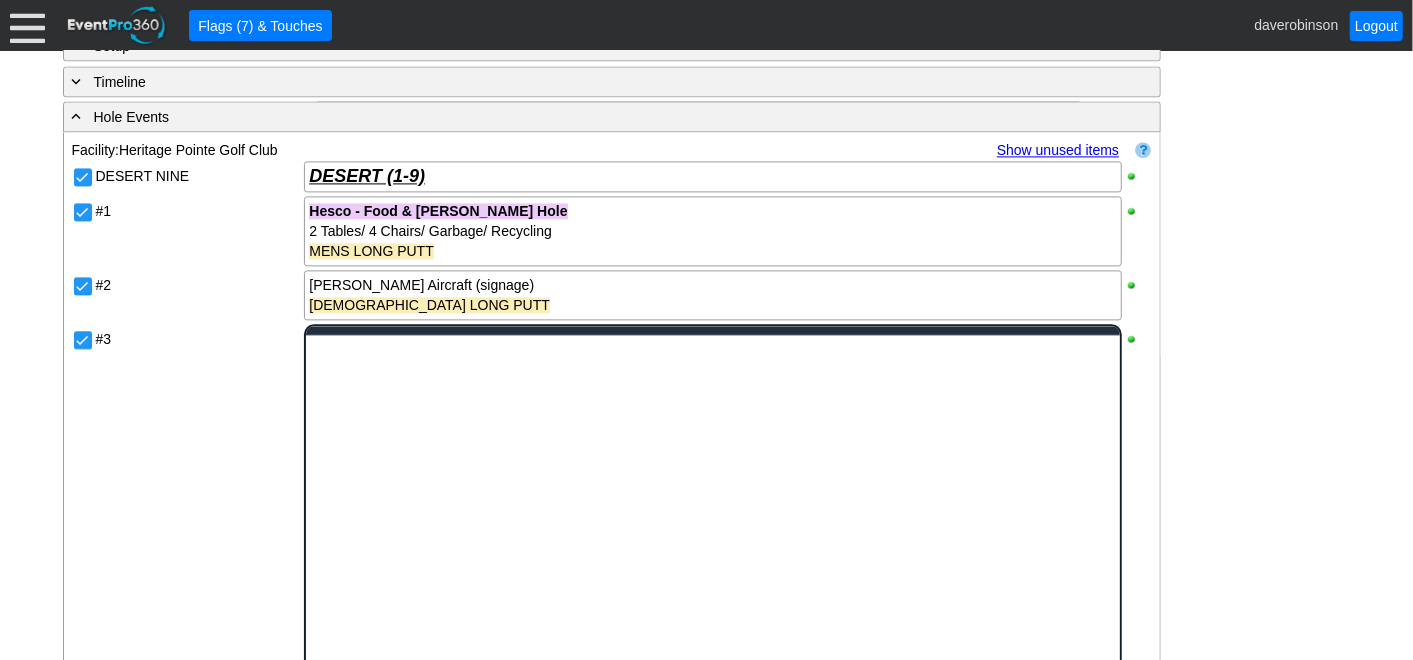 scroll, scrollTop: 0, scrollLeft: 0, axis: both 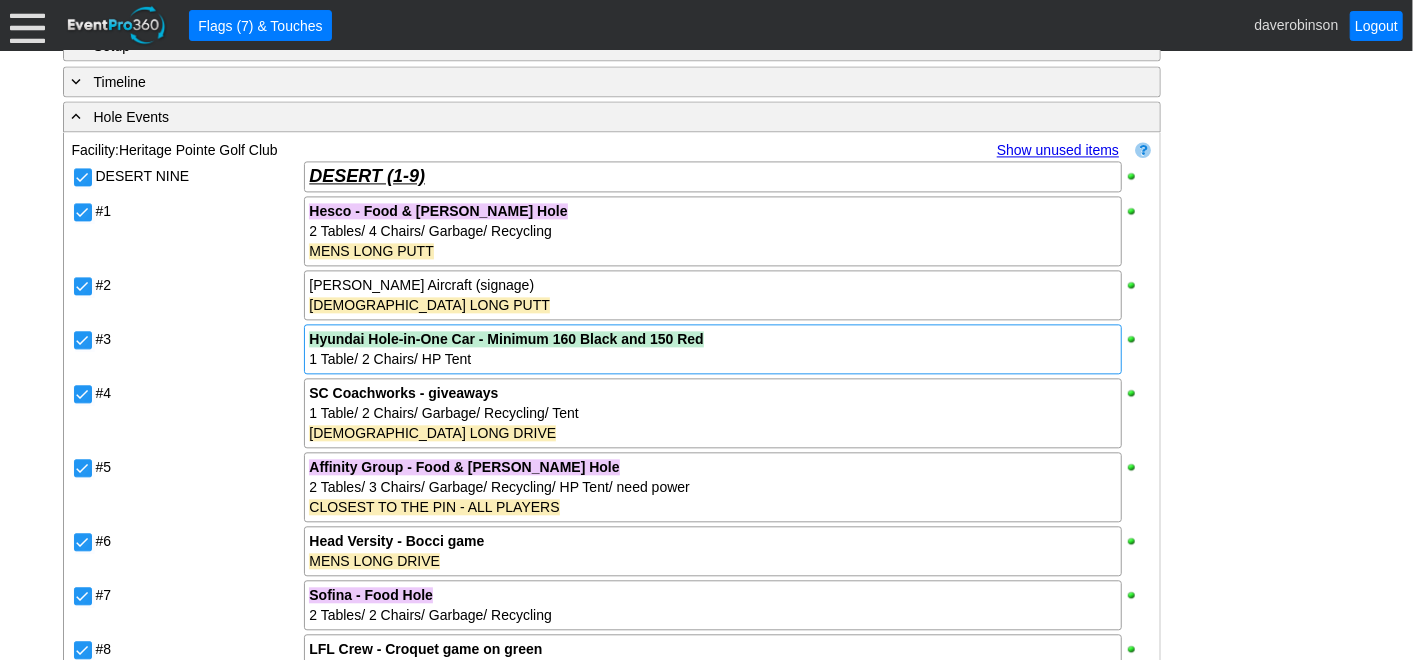 click on "- General Information
▼
Loading....
Remove all highlights
Facility:
▼ Χ Heritage Pointe Golf Club
Event Type:
▼ Χ Corporate Tournament
Course:
▼ Χ 27 Holes
1:30pm-9:00pm
Select time" at bounding box center (707, 98) 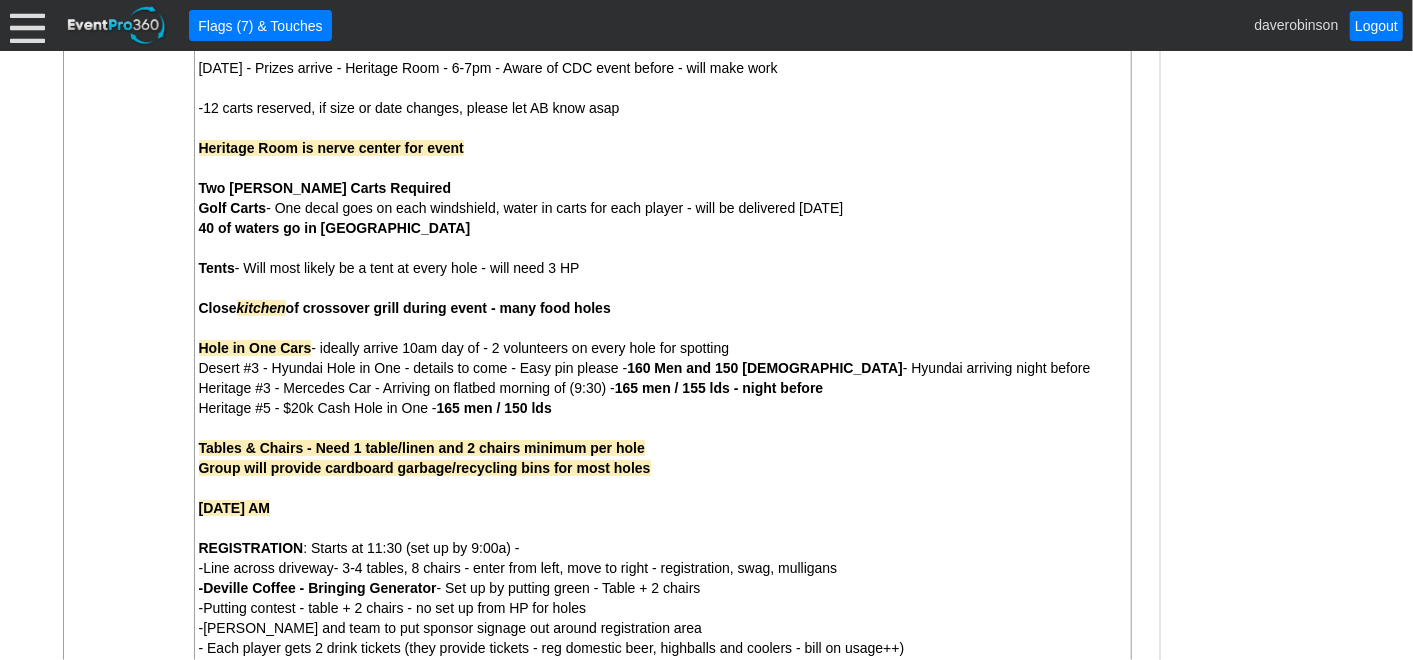 scroll, scrollTop: 0, scrollLeft: 0, axis: both 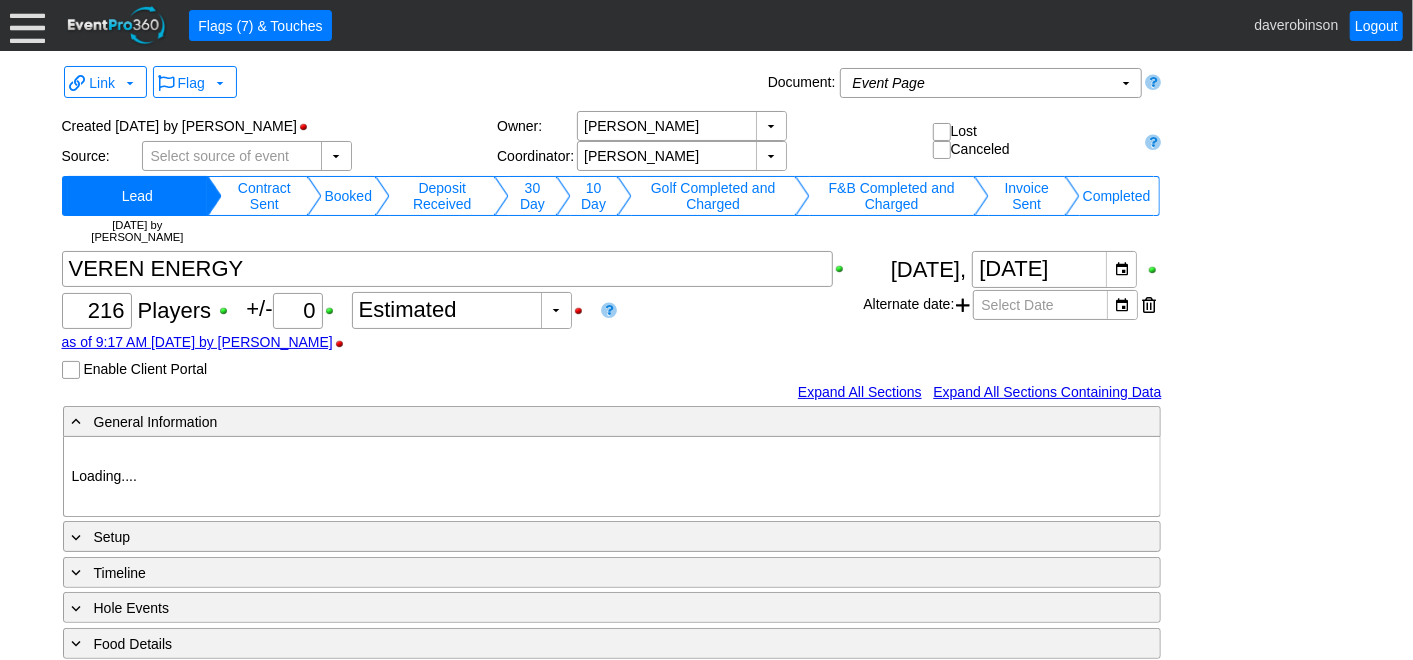 type on "Heritage Pointe Golf Club" 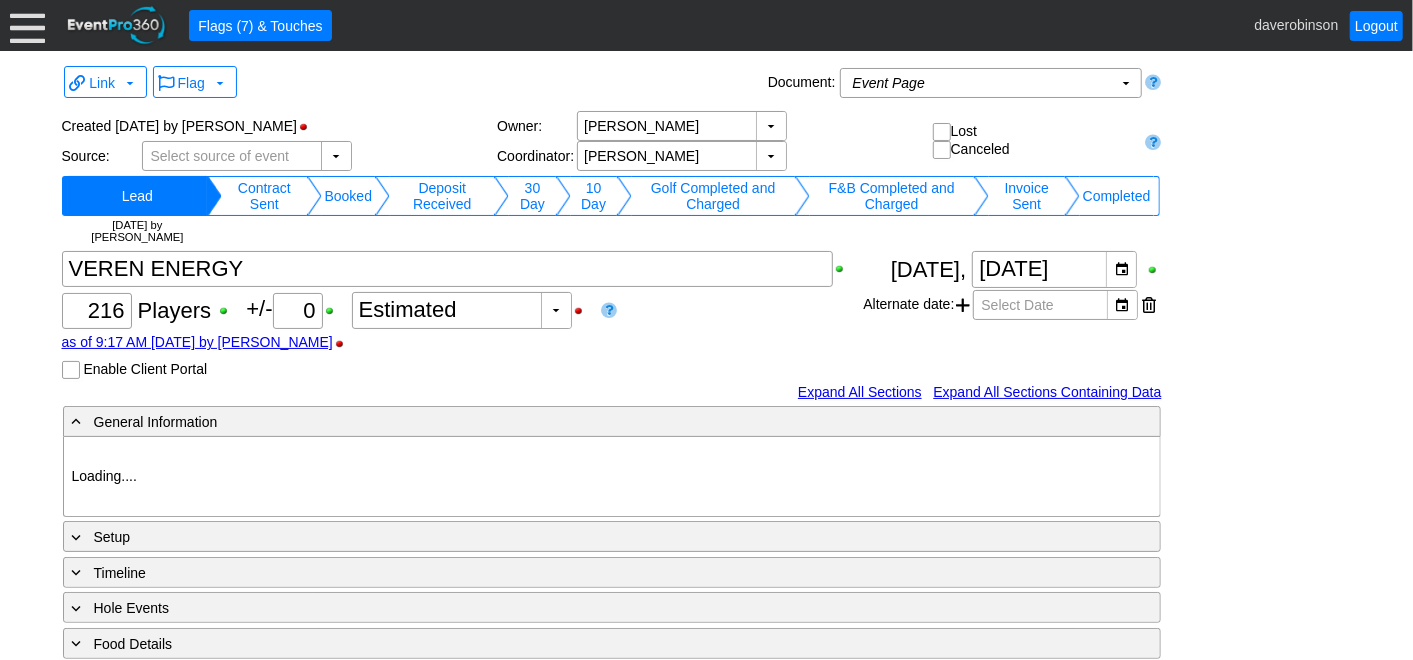 type on "Corporate Tournament" 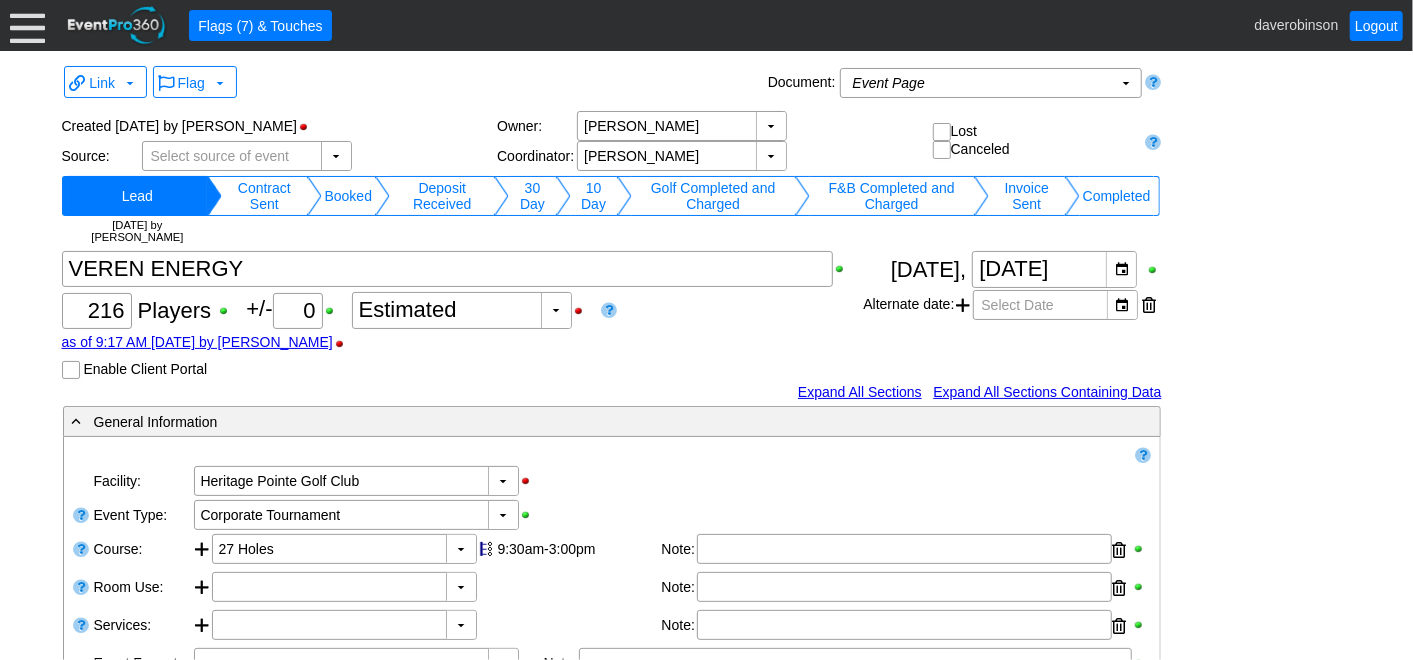 scroll, scrollTop: 0, scrollLeft: 0, axis: both 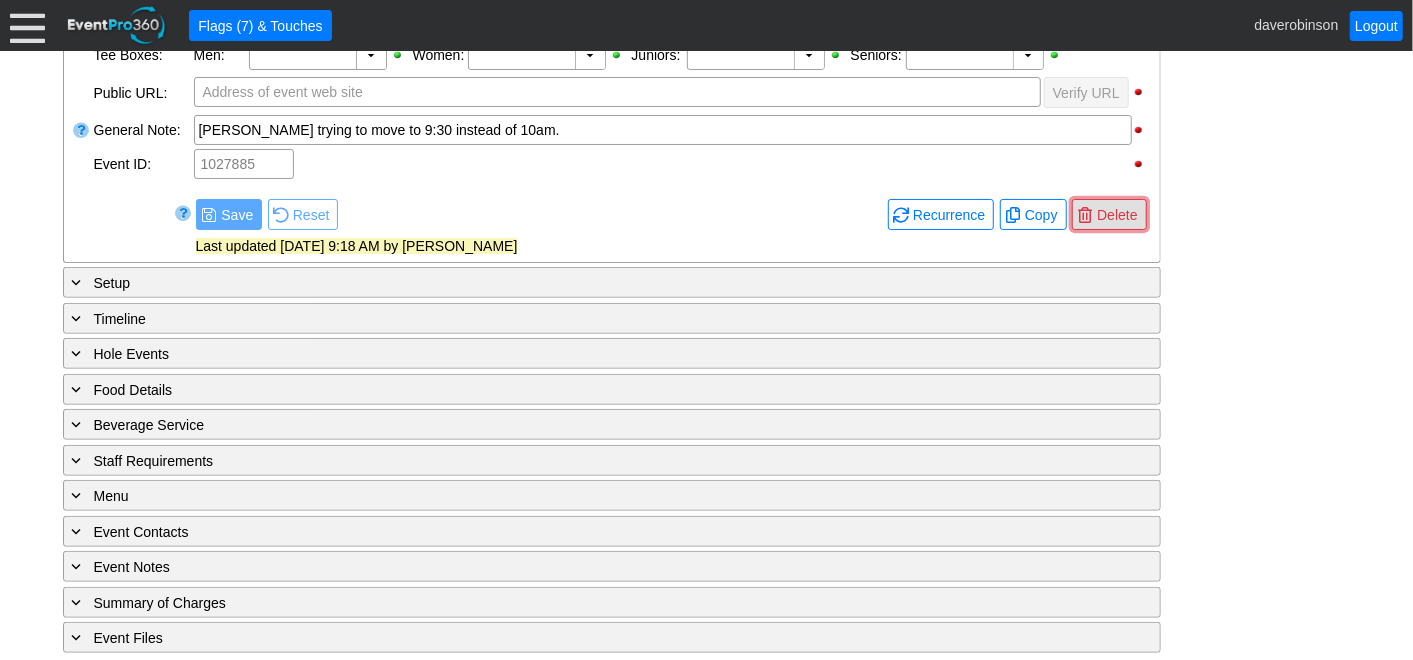 click on "Delete" at bounding box center [1117, 215] 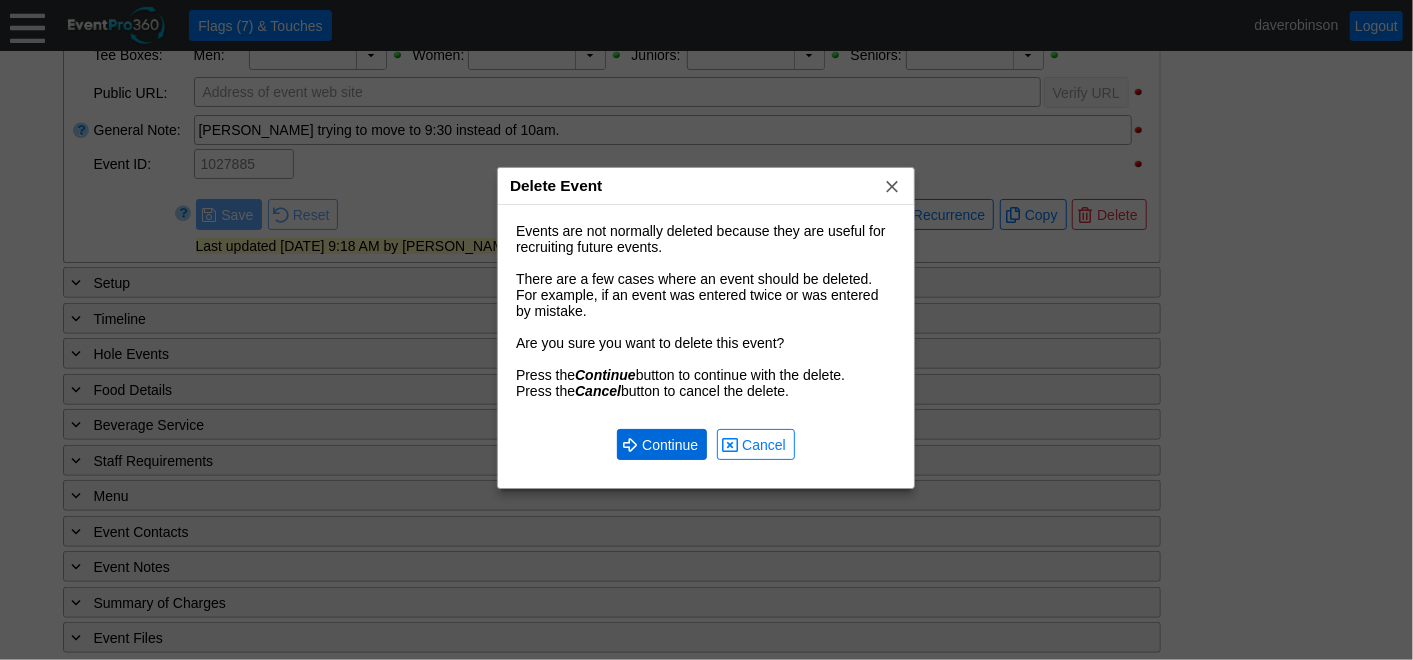 click on "Continue" at bounding box center [670, 445] 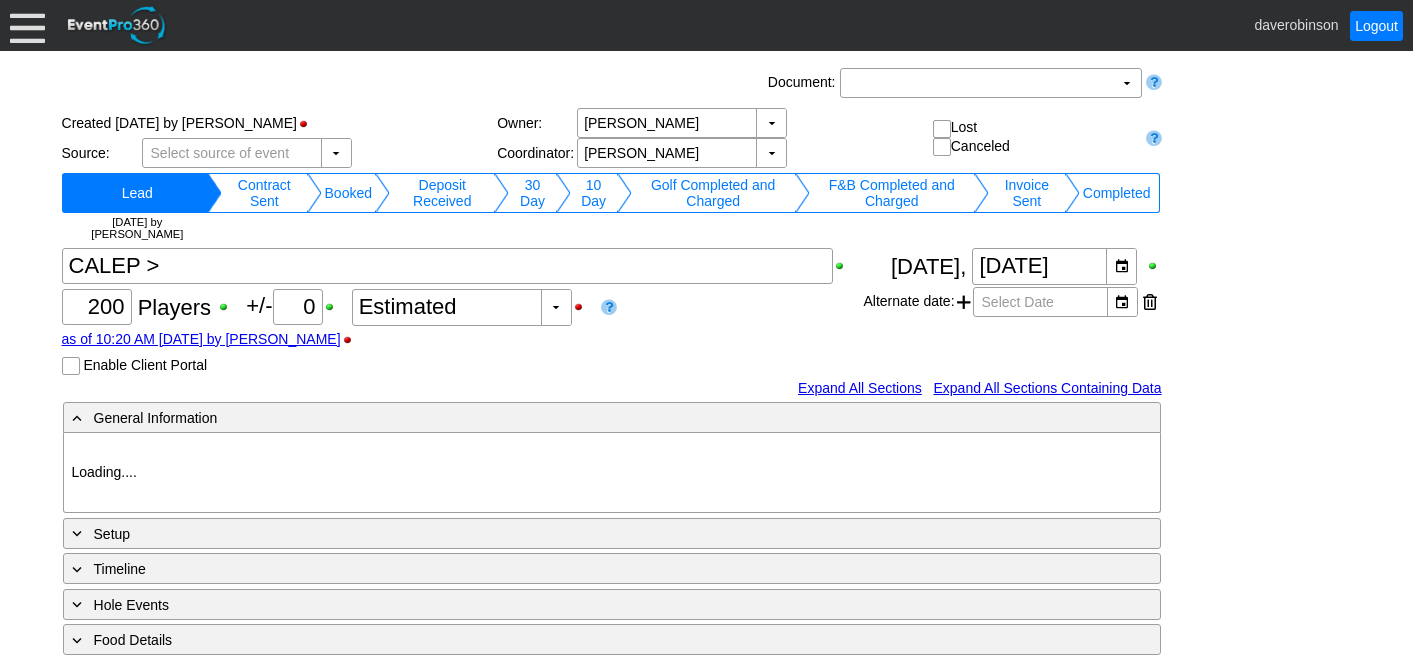 scroll, scrollTop: 0, scrollLeft: 0, axis: both 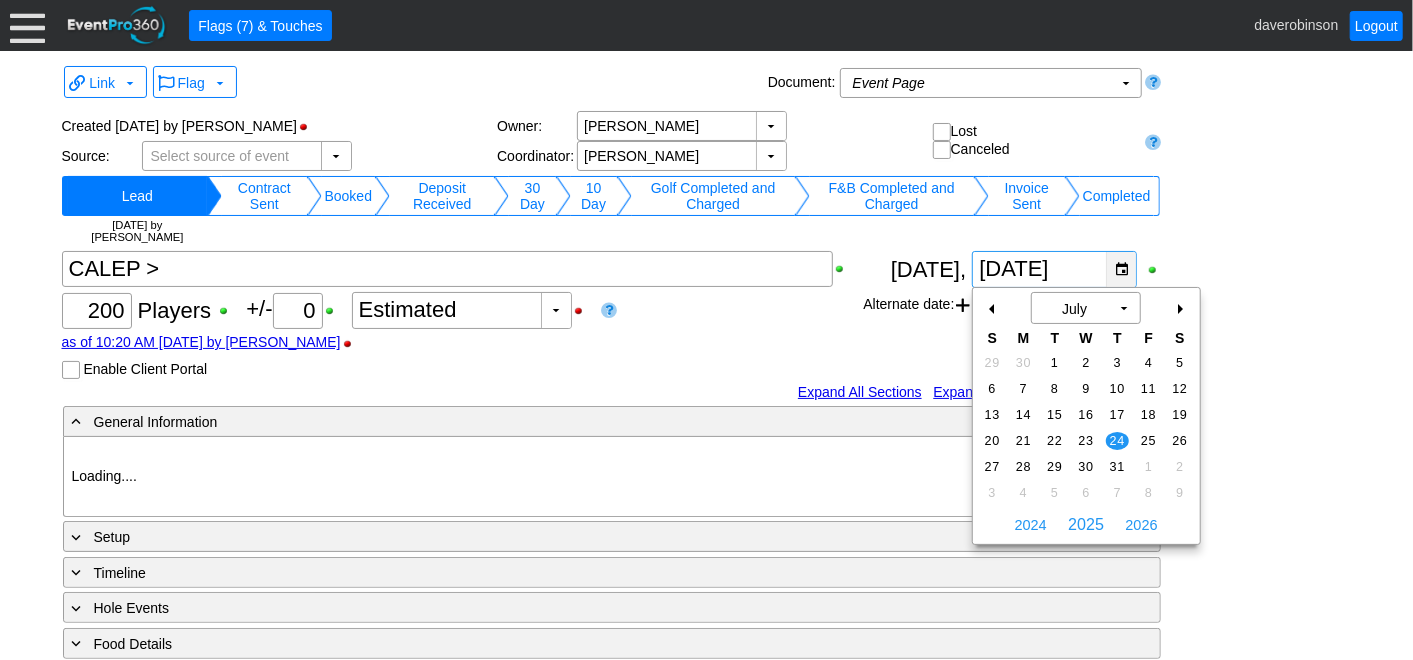 click on "▼" at bounding box center [1121, 269] 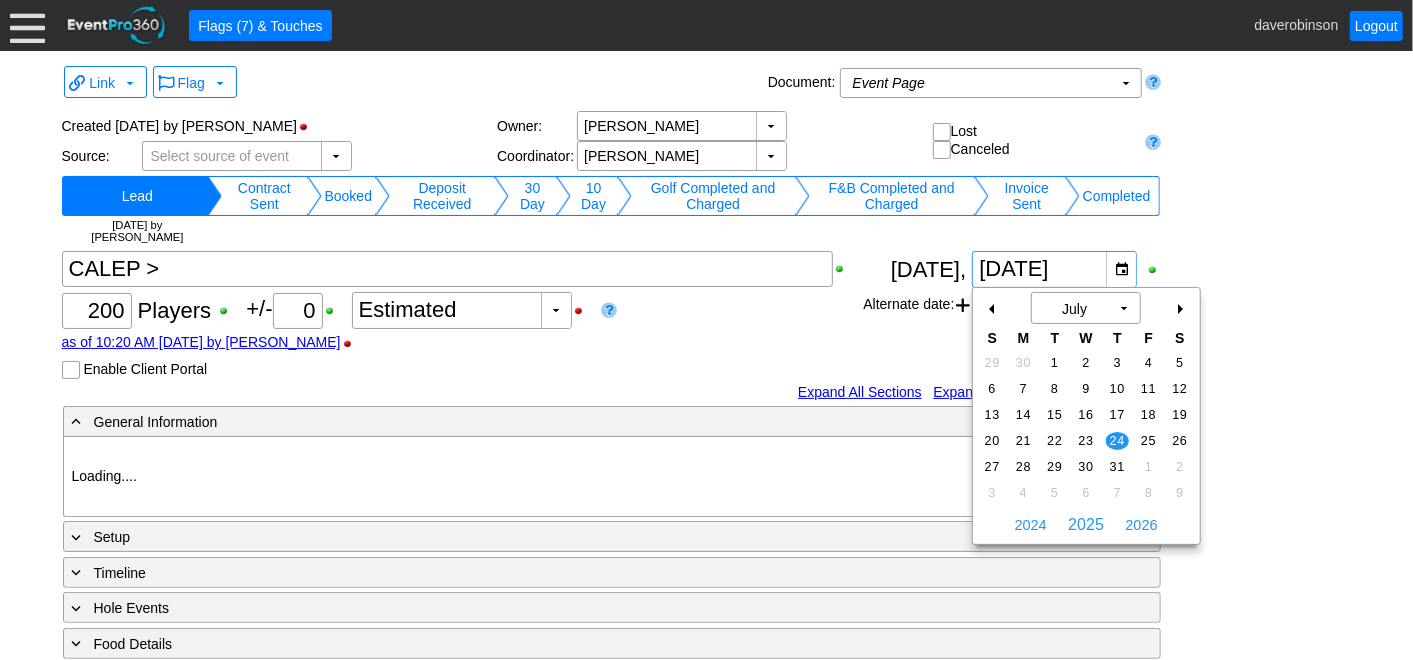 type on "Heritage Pointe Golf Club" 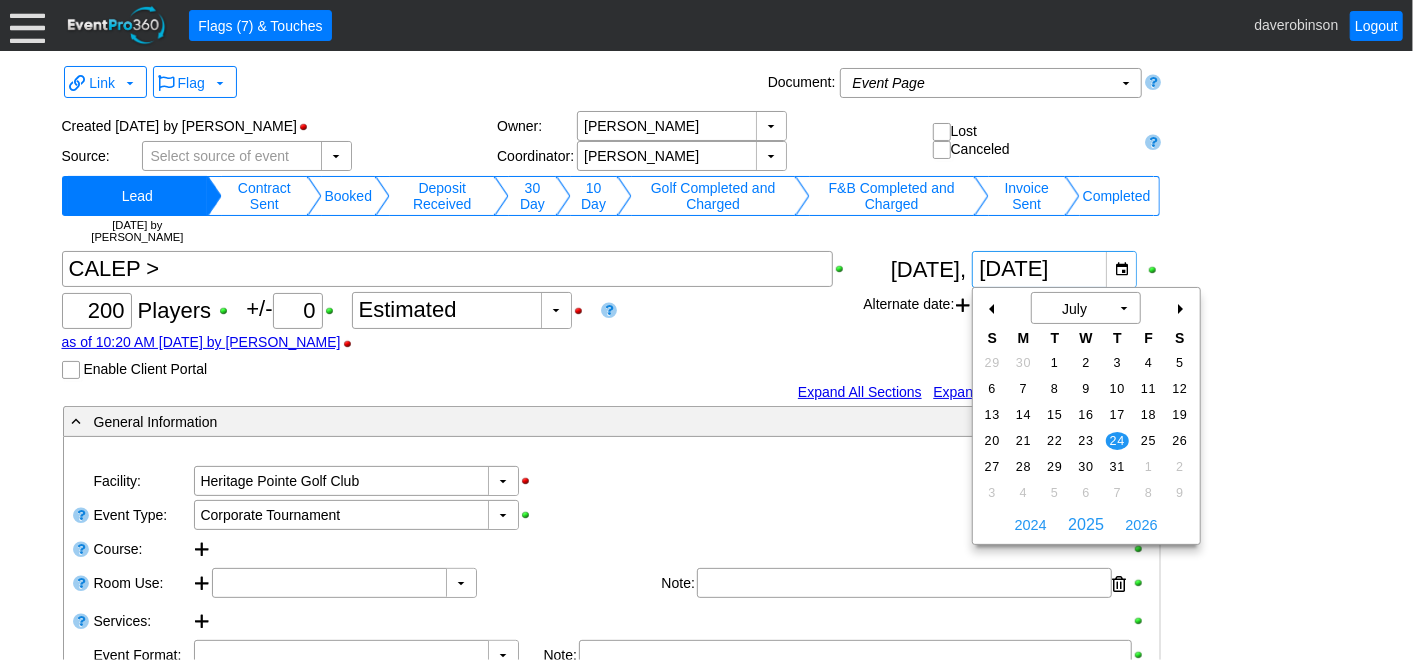 scroll, scrollTop: 0, scrollLeft: 0, axis: both 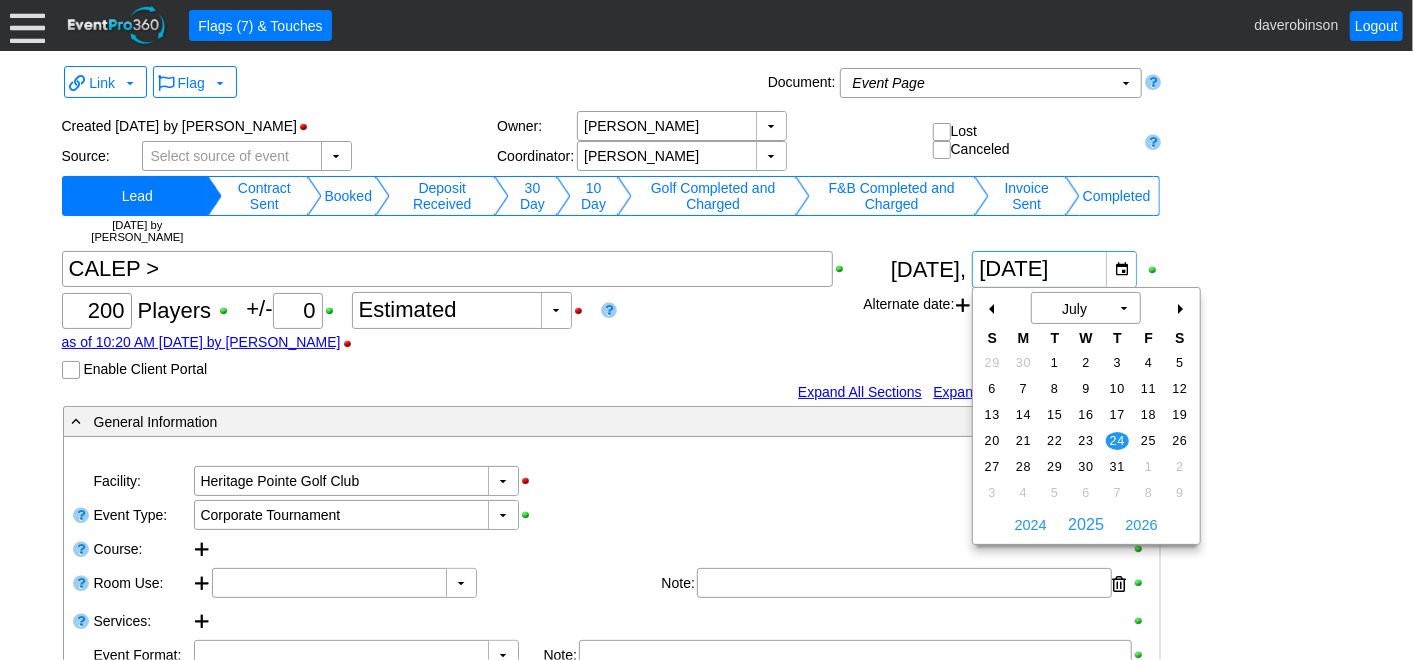 click on "+" at bounding box center [1180, 309] 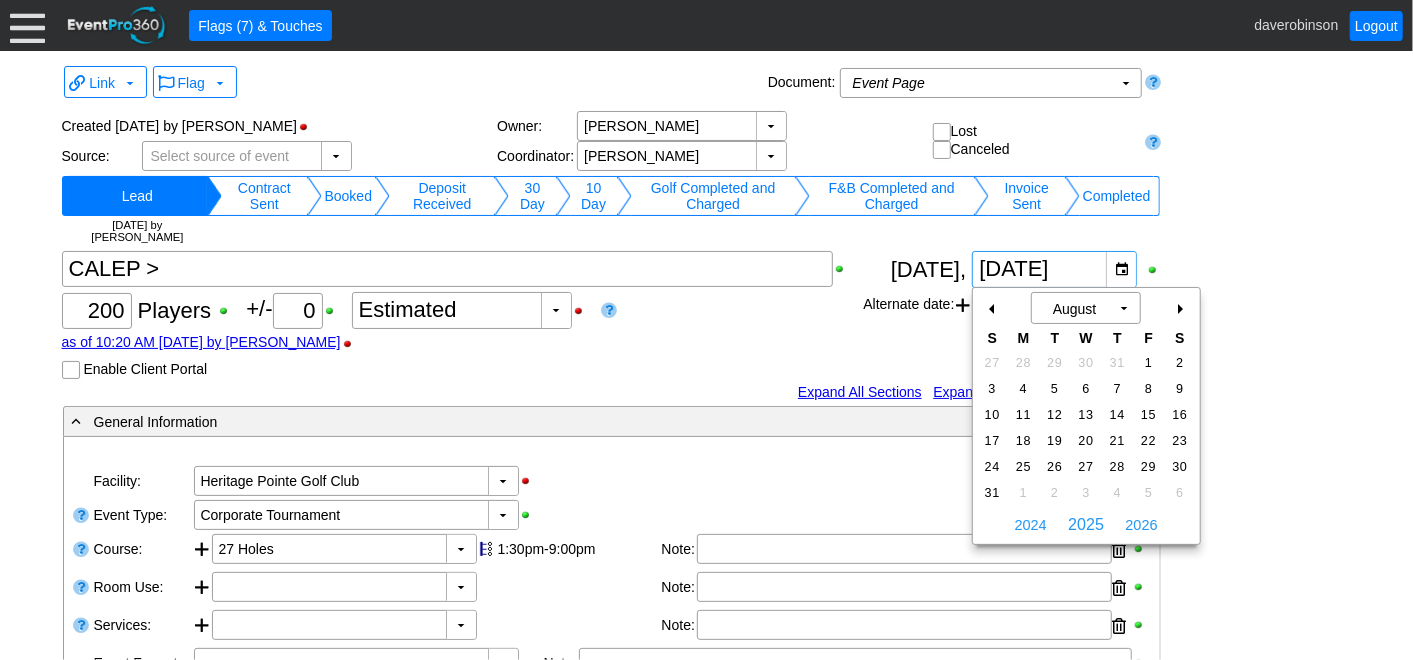 click on "+" at bounding box center [1180, 309] 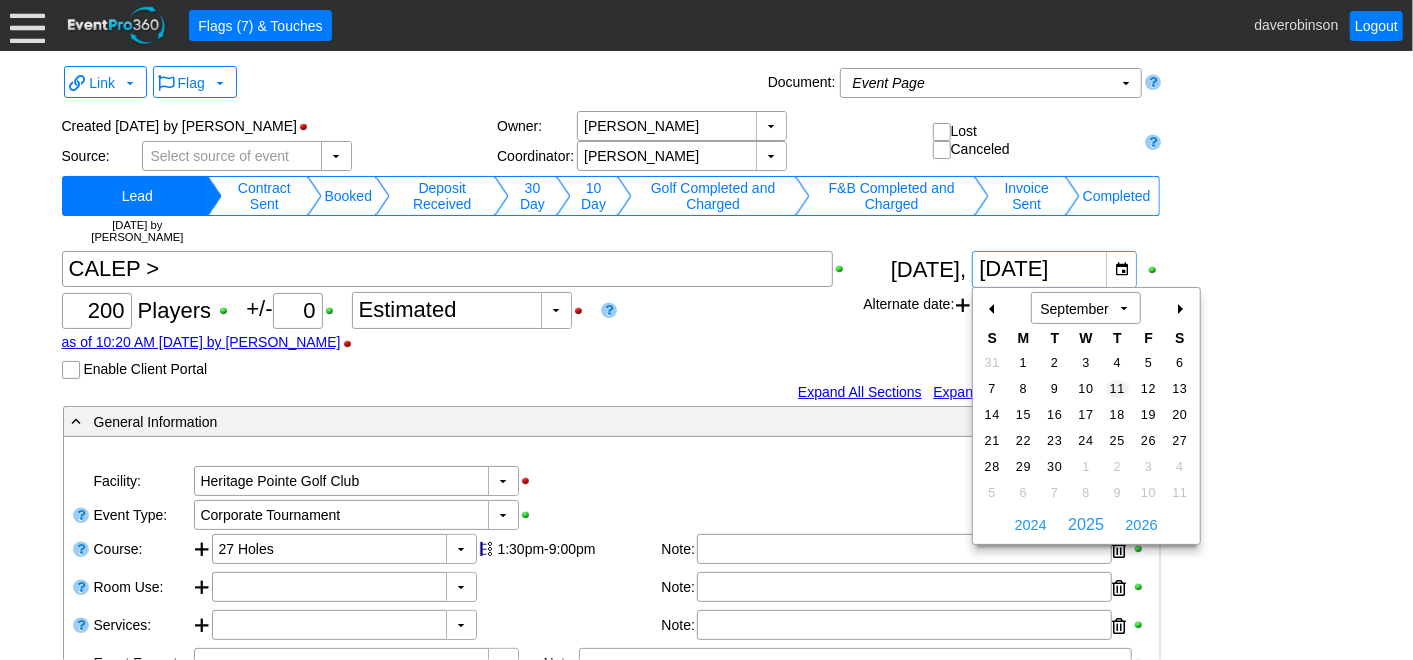 click on "11" at bounding box center (1117, 389) 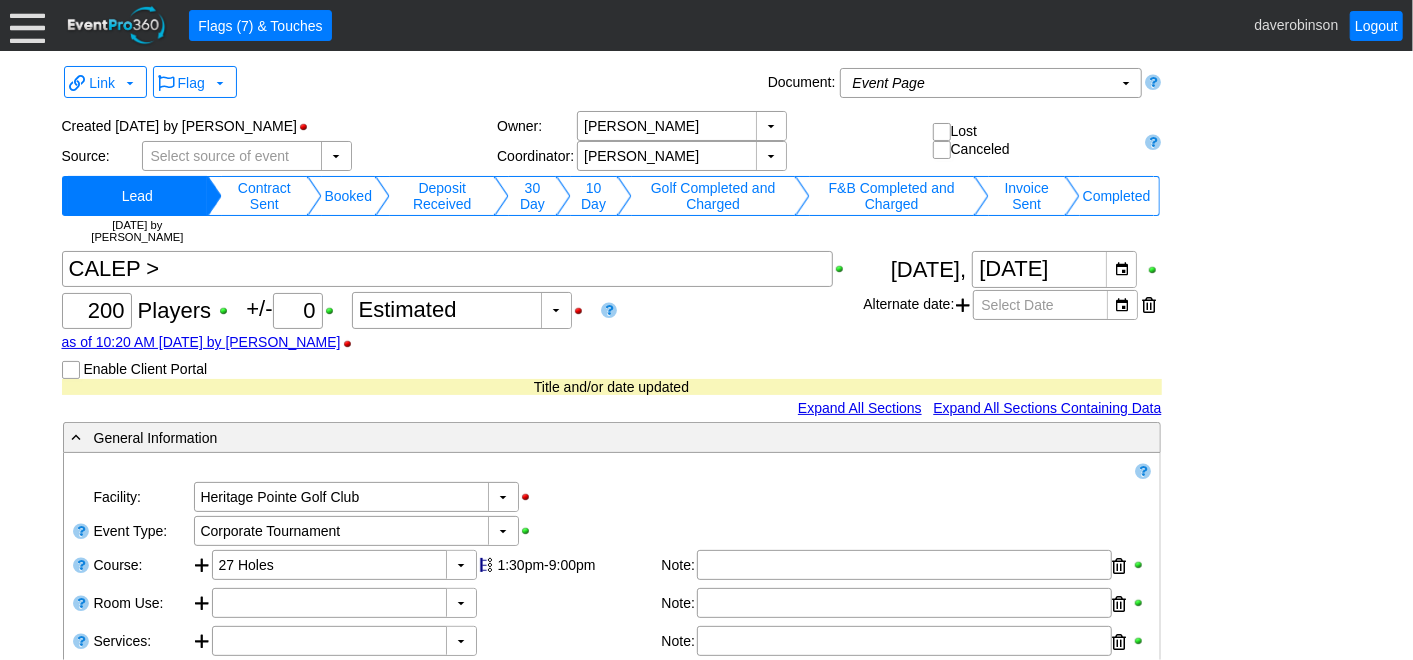 click on "Link
▼
Flag
▼
Document:
Event Page Χ ▼
●
Print or PDF
E-Sign
▼
Insert
▼
Save
▼
Delete
▼" at bounding box center [707, 1852] 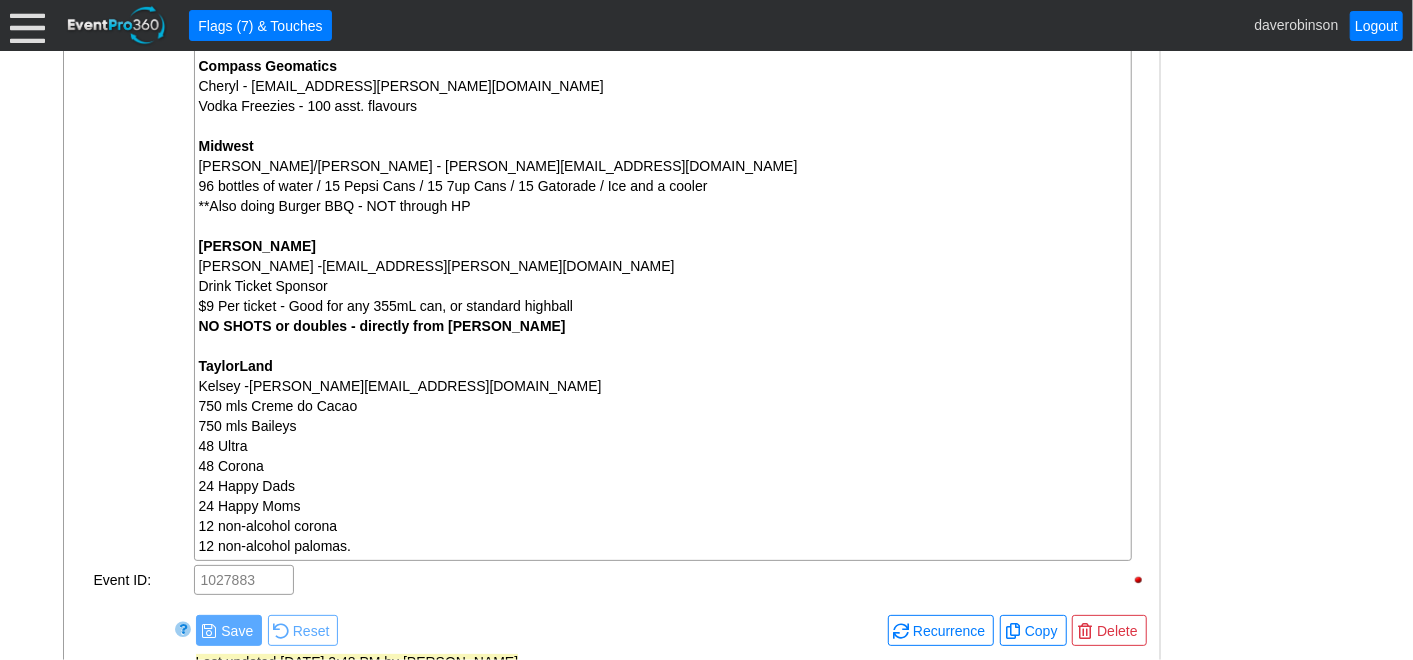 scroll, scrollTop: 2965, scrollLeft: 0, axis: vertical 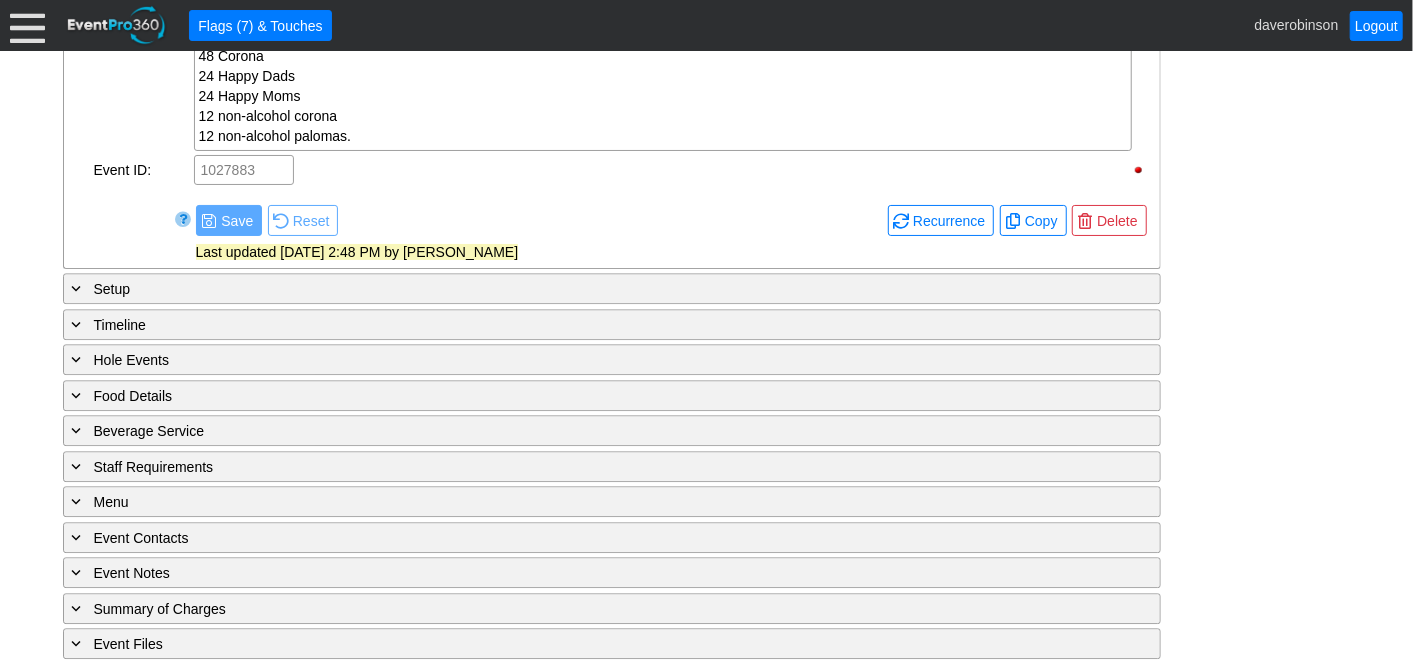 click on "- General Information
▼
Loading....
Remove all highlights
Facility:
▼ Χ Heritage Pointe Golf Club
Event Type:
▼ Χ Corporate Tournament
Course:
▼ Χ 27 Holes
1:30pm-9:00pm
Select time" at bounding box center (707, -942) 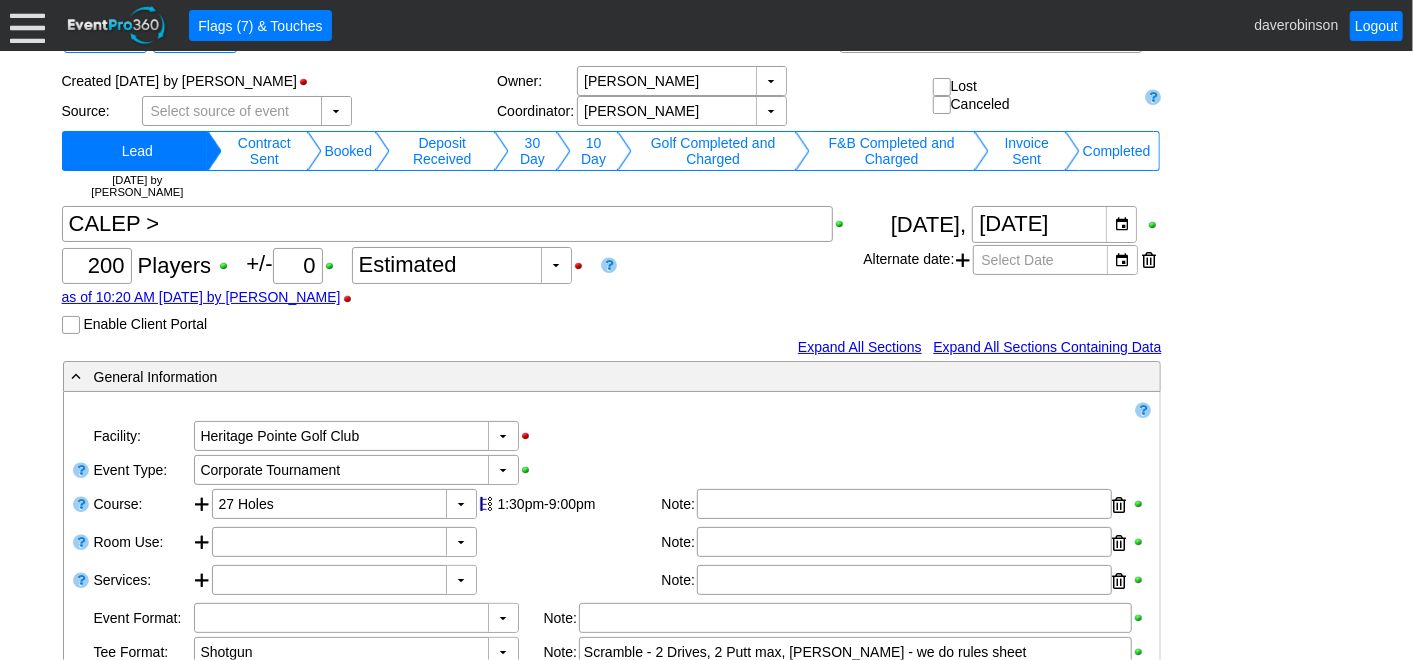 scroll, scrollTop: 0, scrollLeft: 0, axis: both 